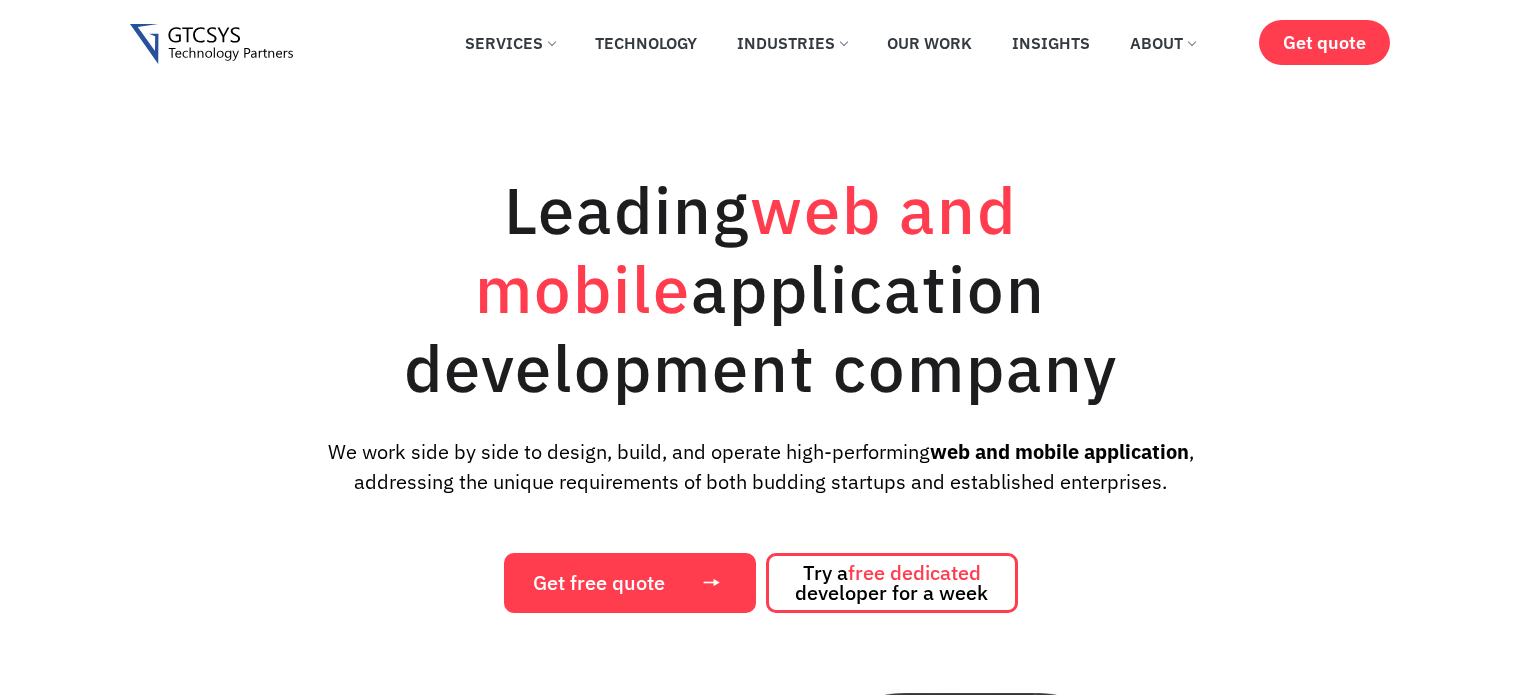 scroll, scrollTop: 0, scrollLeft: 0, axis: both 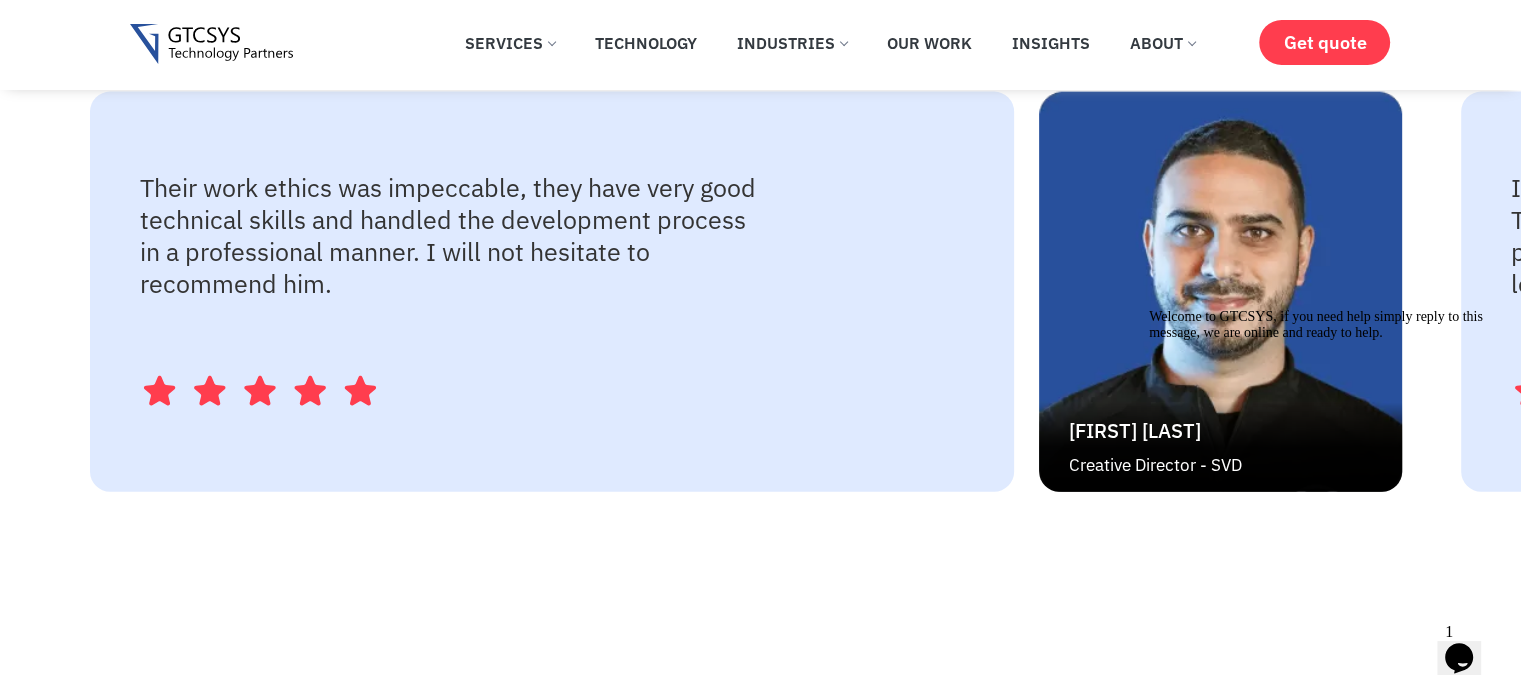 drag, startPoint x: 1013, startPoint y: 366, endPoint x: 834, endPoint y: 463, distance: 203.59273 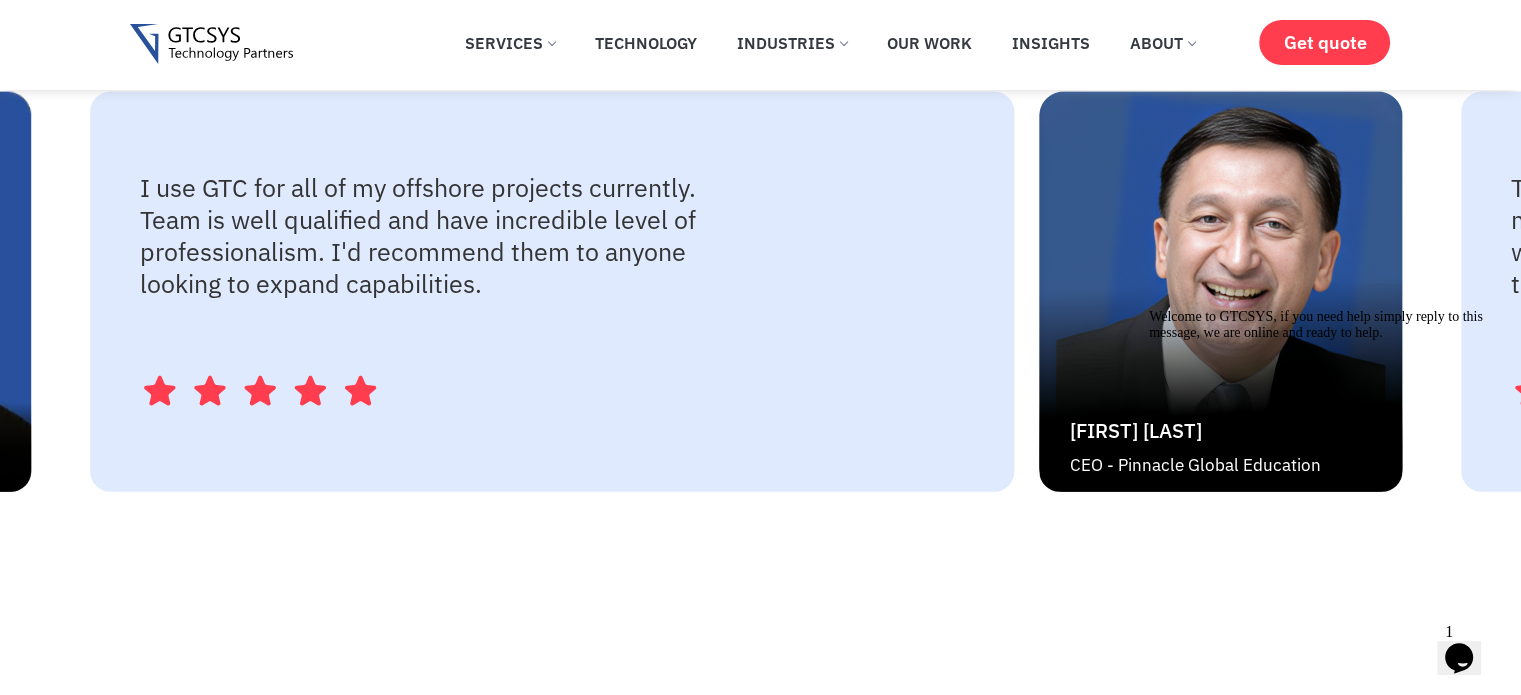 click at bounding box center [1149, 309] 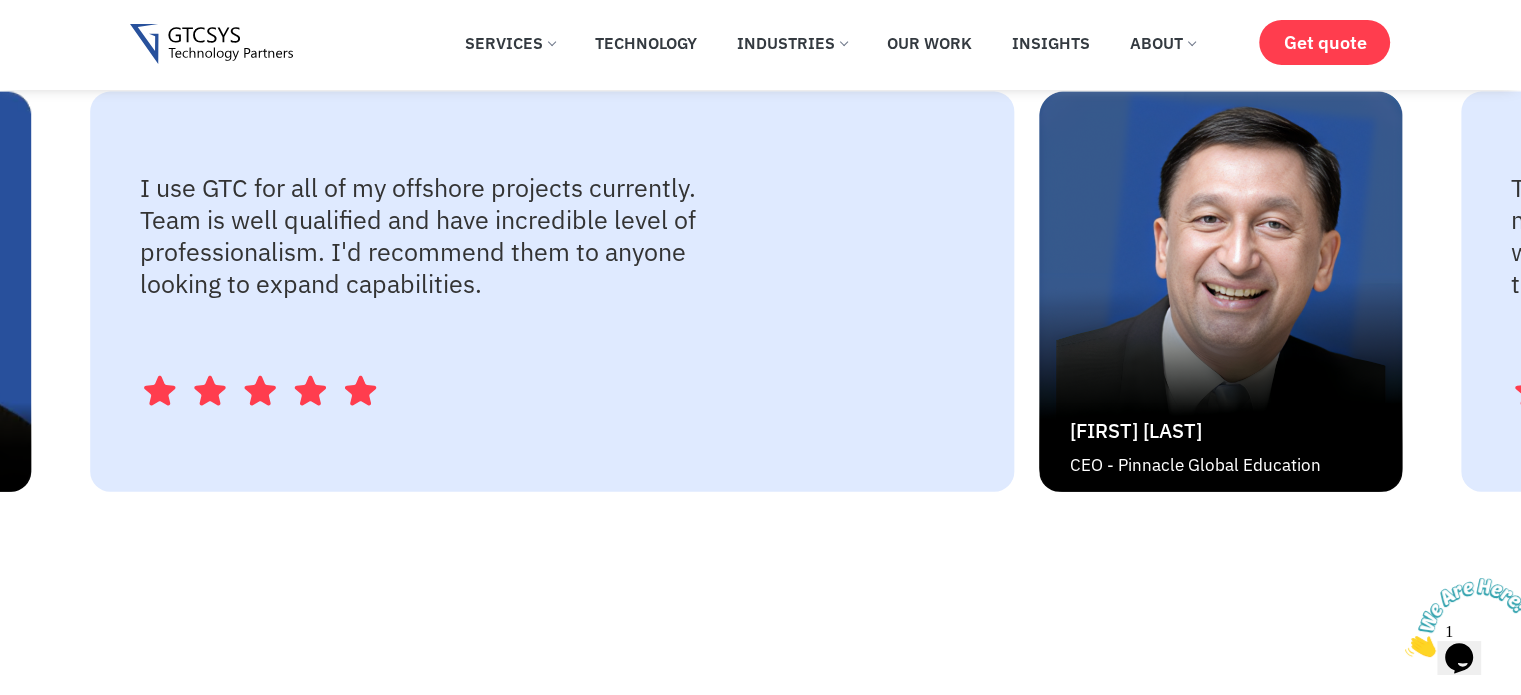 click on "Arjun Trivedi
CEO - Pinnacle Global Education" at bounding box center (1220, 292) 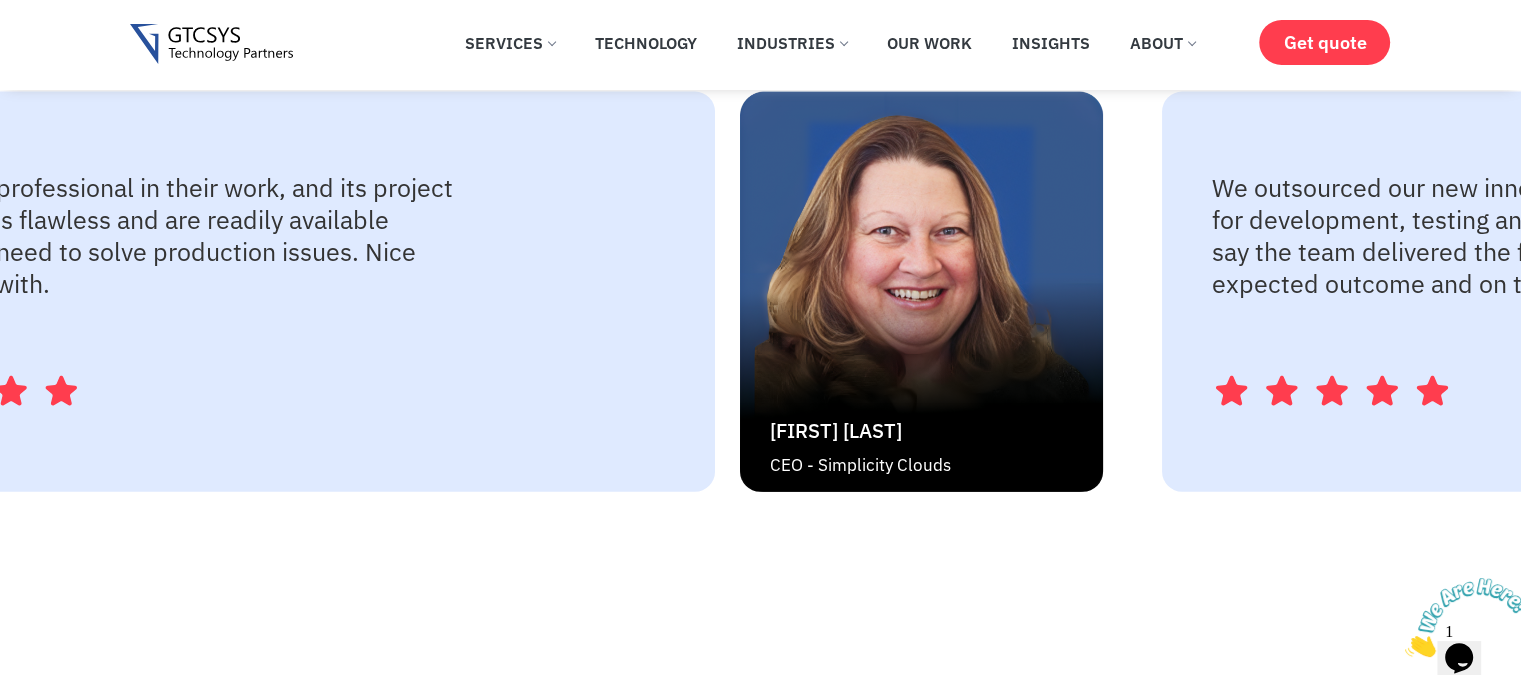 click on "Jean O'Connor
CEO - Simplicity Clouds" at bounding box center [921, 447] 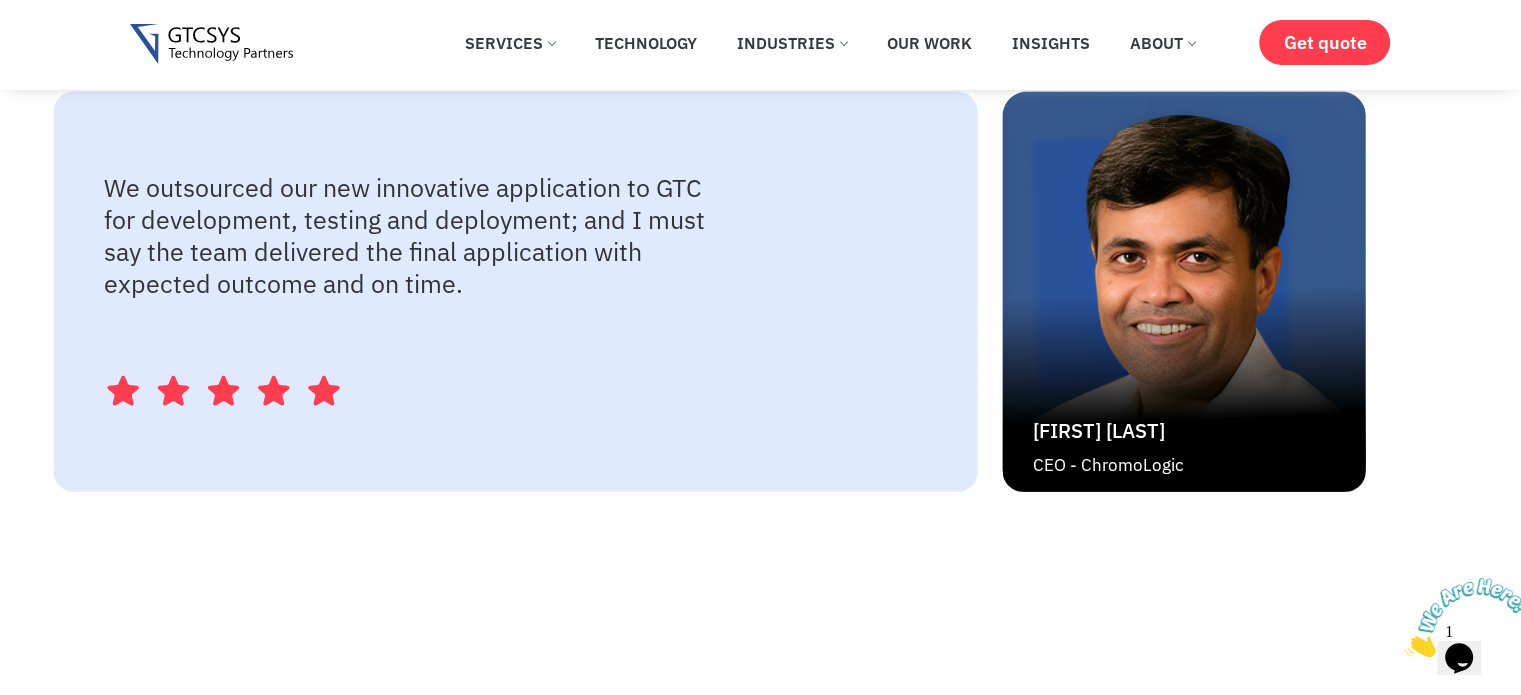click on "Naresh Menon
CEO - ChromoLogic" at bounding box center [1184, 447] 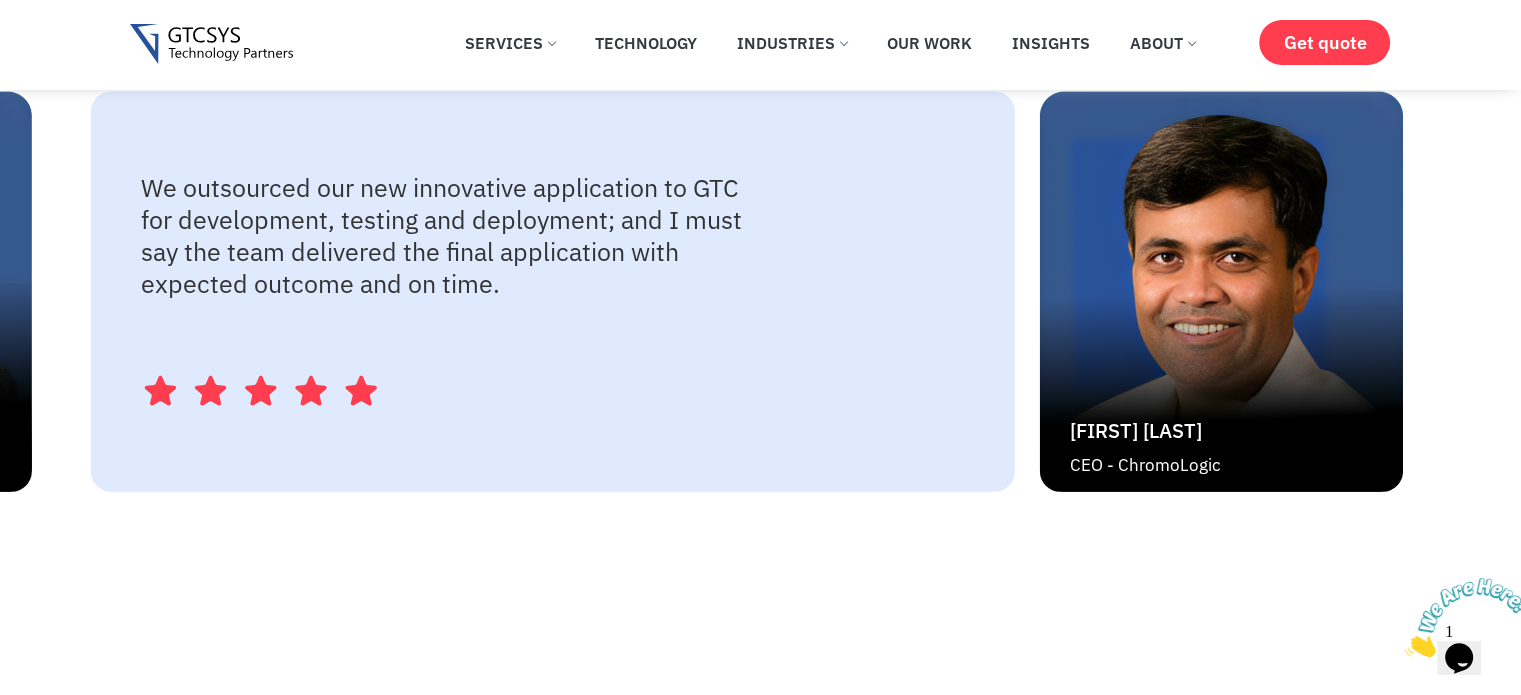 click on "We outsourced our new innovative application to GTC for development, testing and deployment; and I must say the team delivered the final application with expected outcome and on time.
Naresh Menon
CEO - ChromoLogic" at bounding box center [769, 292] 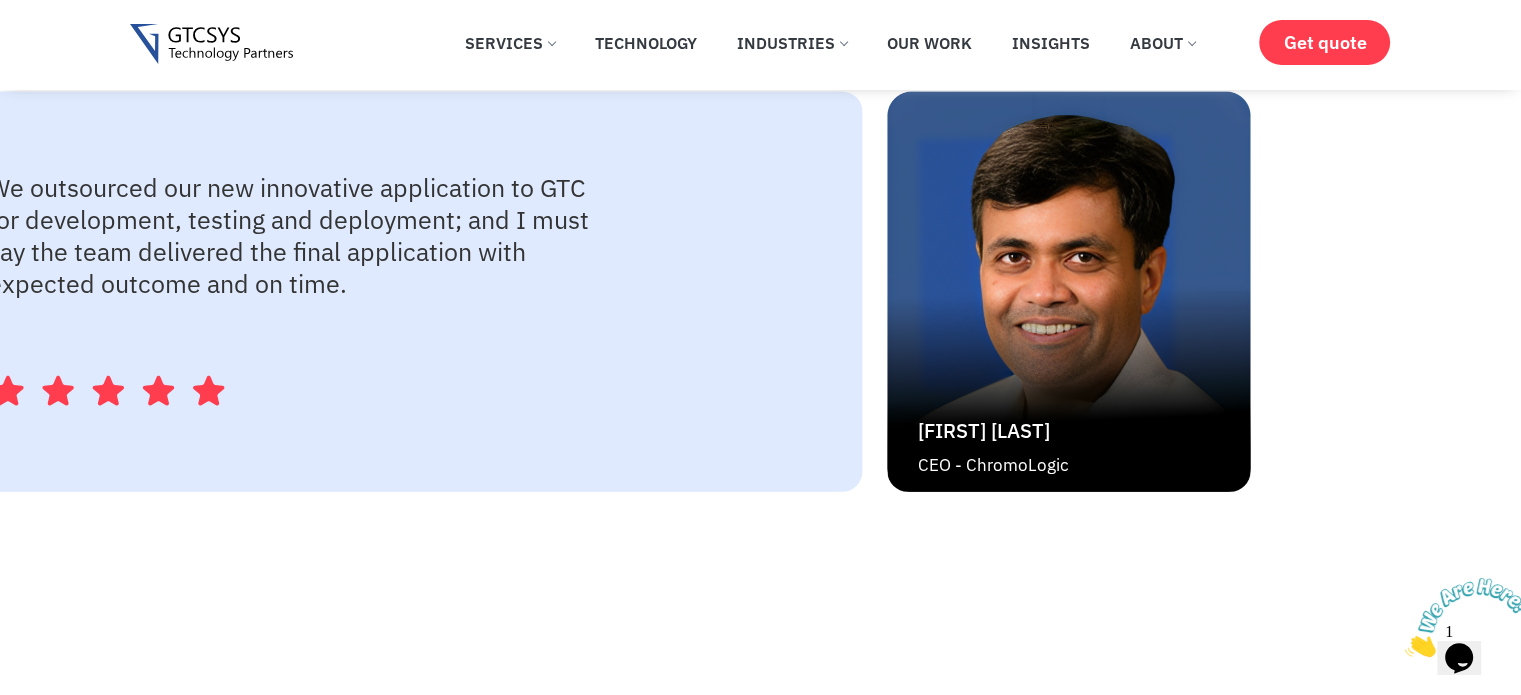 click on "We outsourced our new innovative application to GTC for development, testing and deployment; and I must say the team delivered the final application with expected outcome and on time.
Naresh Menon
CEO - ChromoLogic" at bounding box center [616, 292] 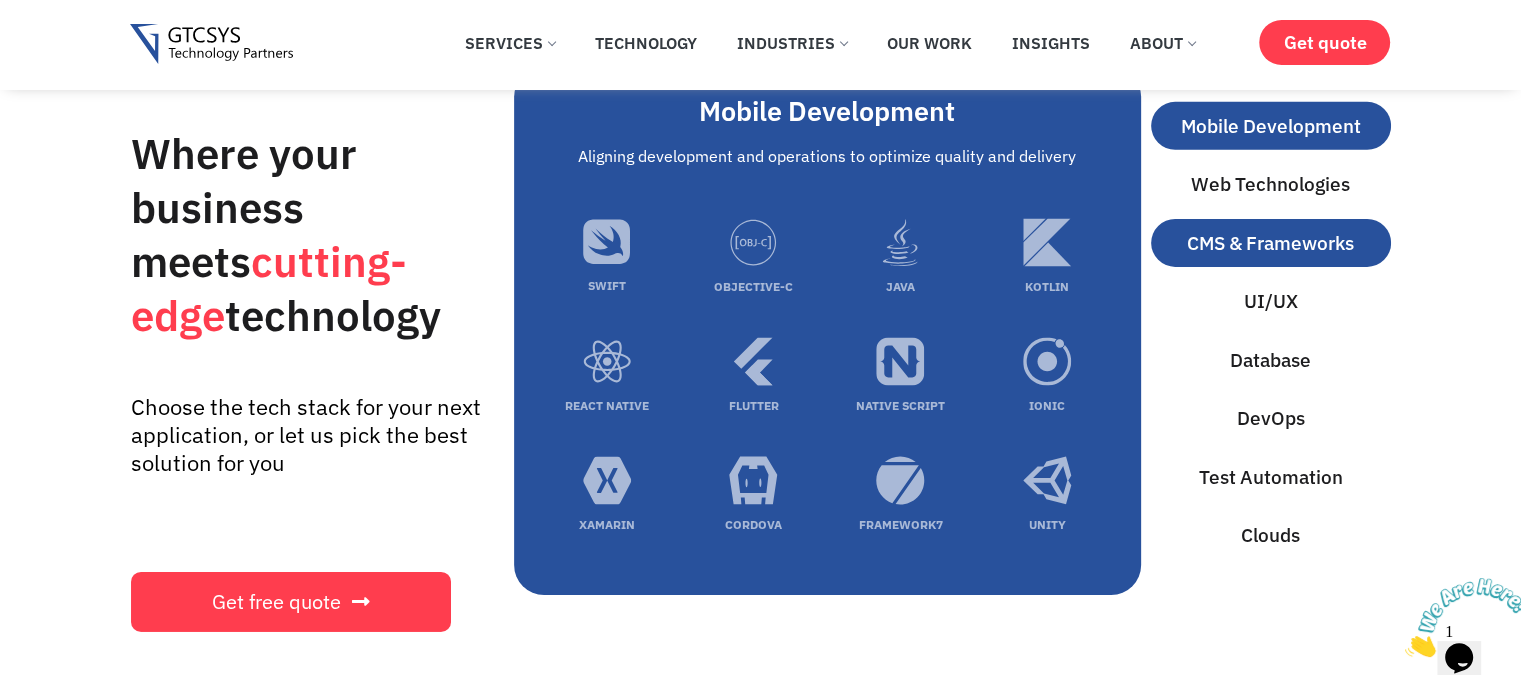 scroll, scrollTop: 6533, scrollLeft: 0, axis: vertical 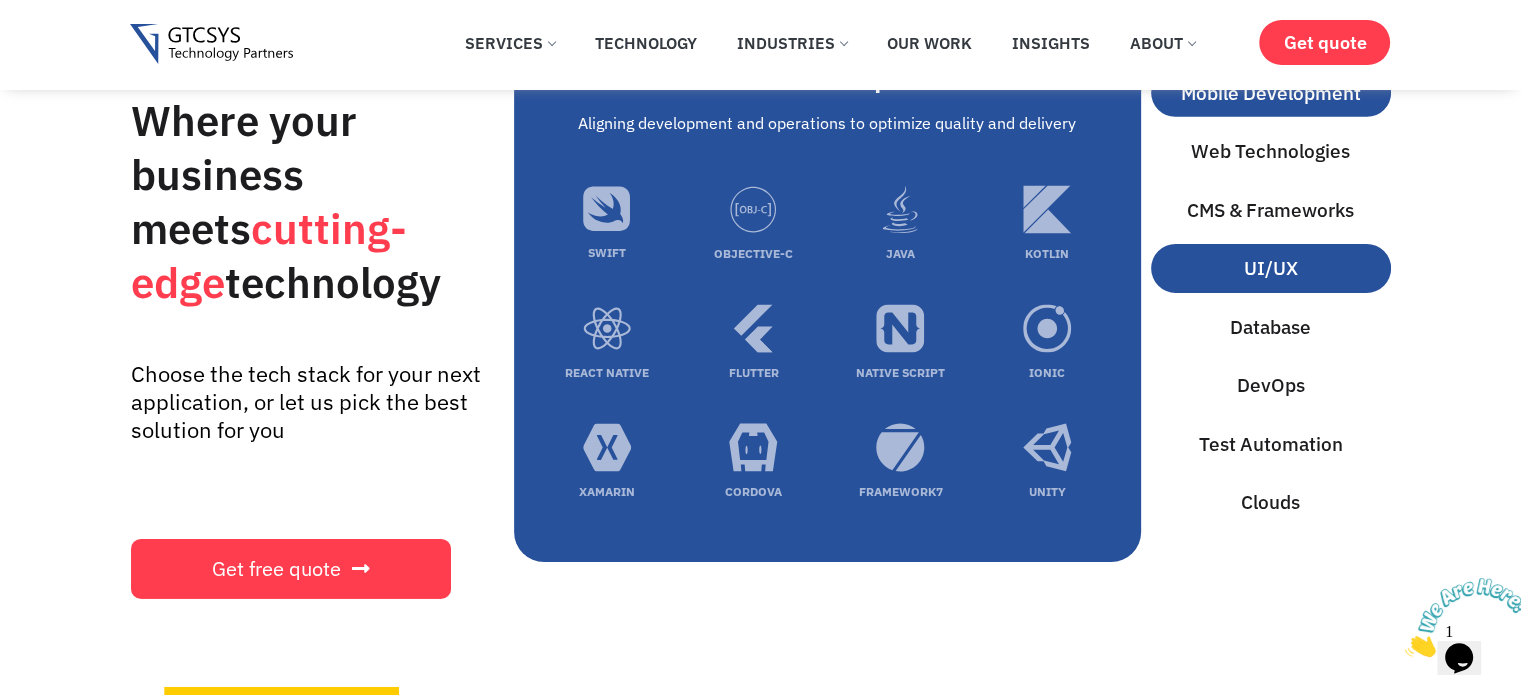 click on "UI/UX" at bounding box center (1271, 268) 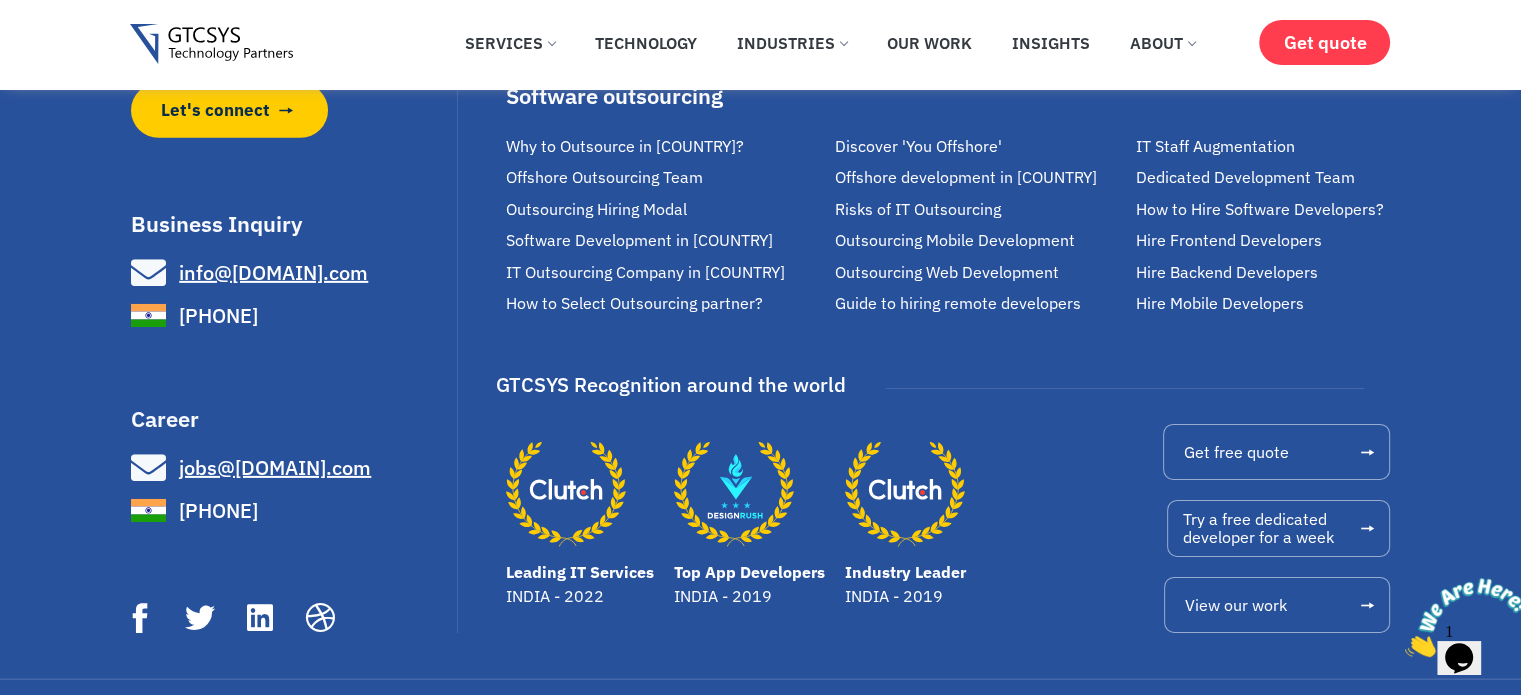 scroll, scrollTop: 13877, scrollLeft: 0, axis: vertical 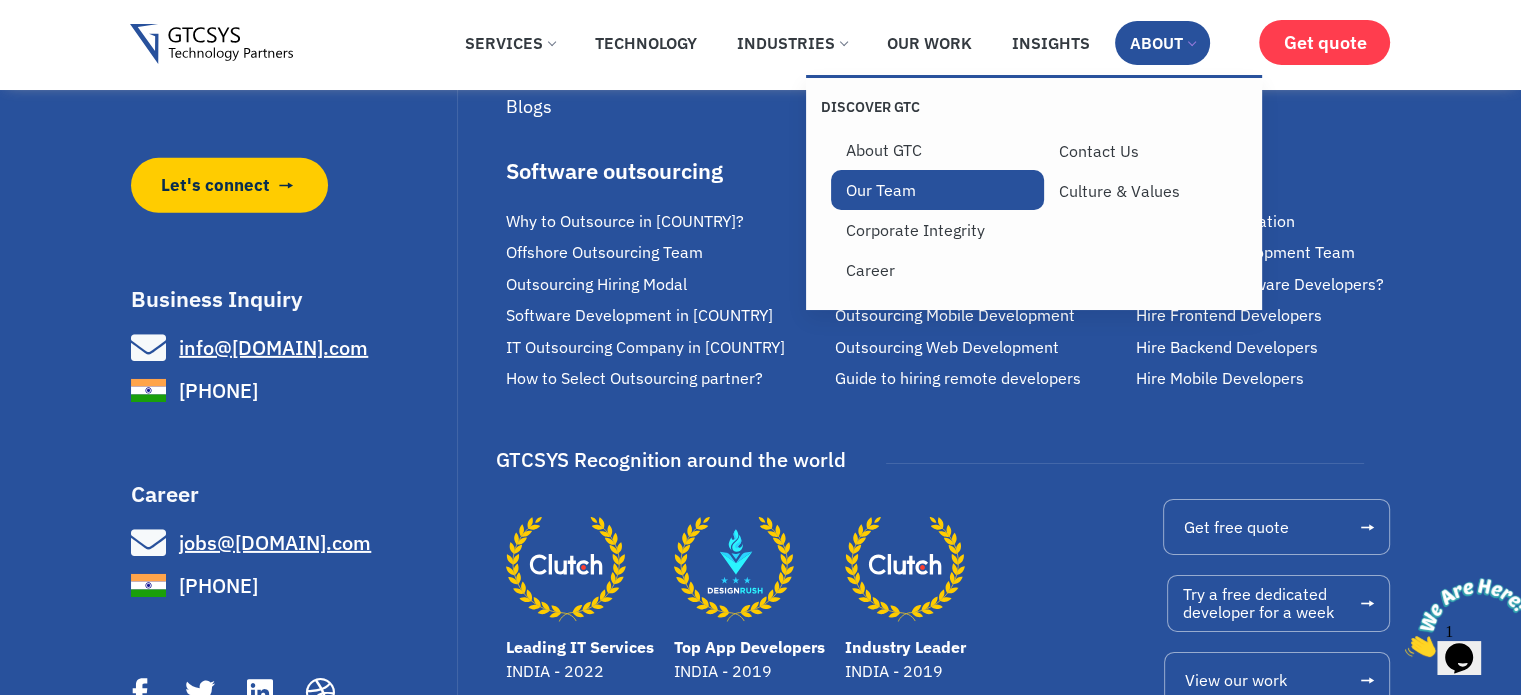 click on "Our Team" at bounding box center (937, 190) 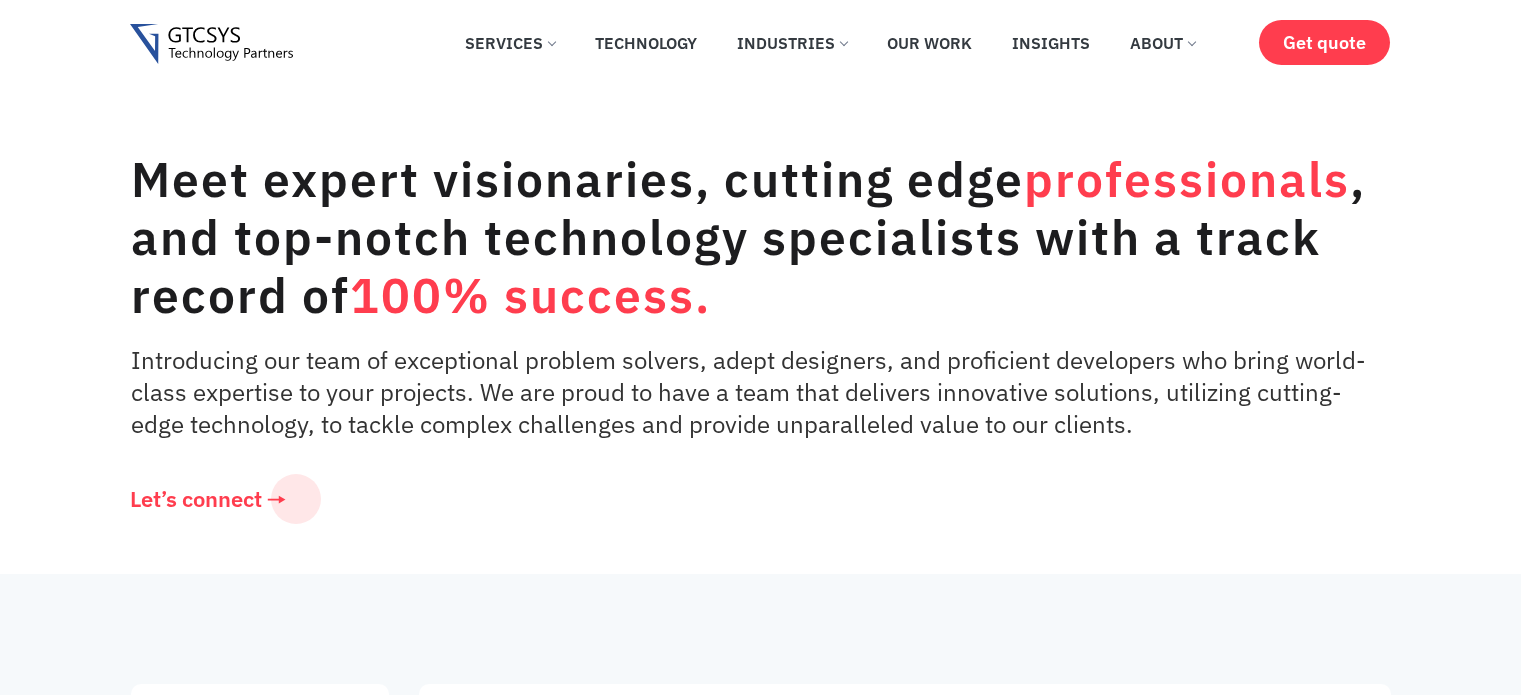 scroll, scrollTop: 0, scrollLeft: 0, axis: both 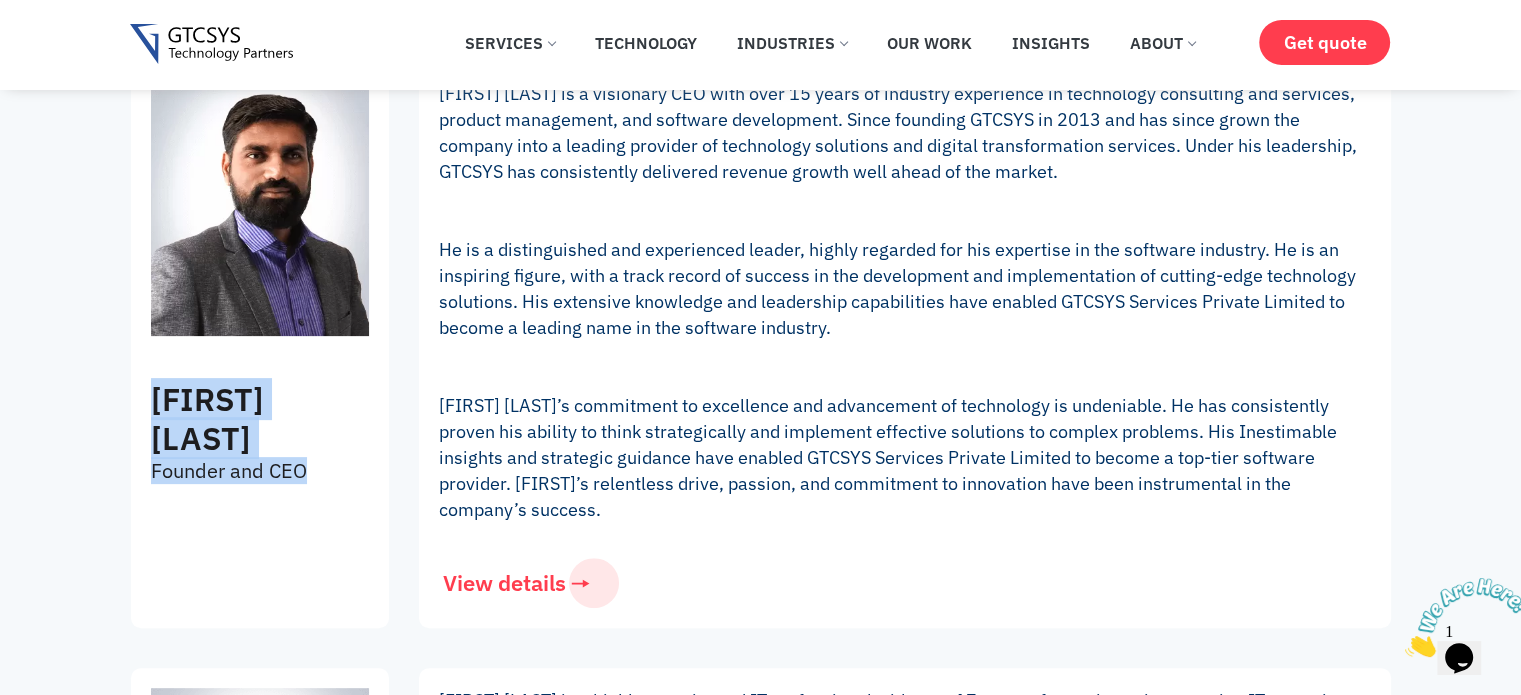 drag, startPoint x: 304, startPoint y: 471, endPoint x: 162, endPoint y: 411, distance: 154.15576 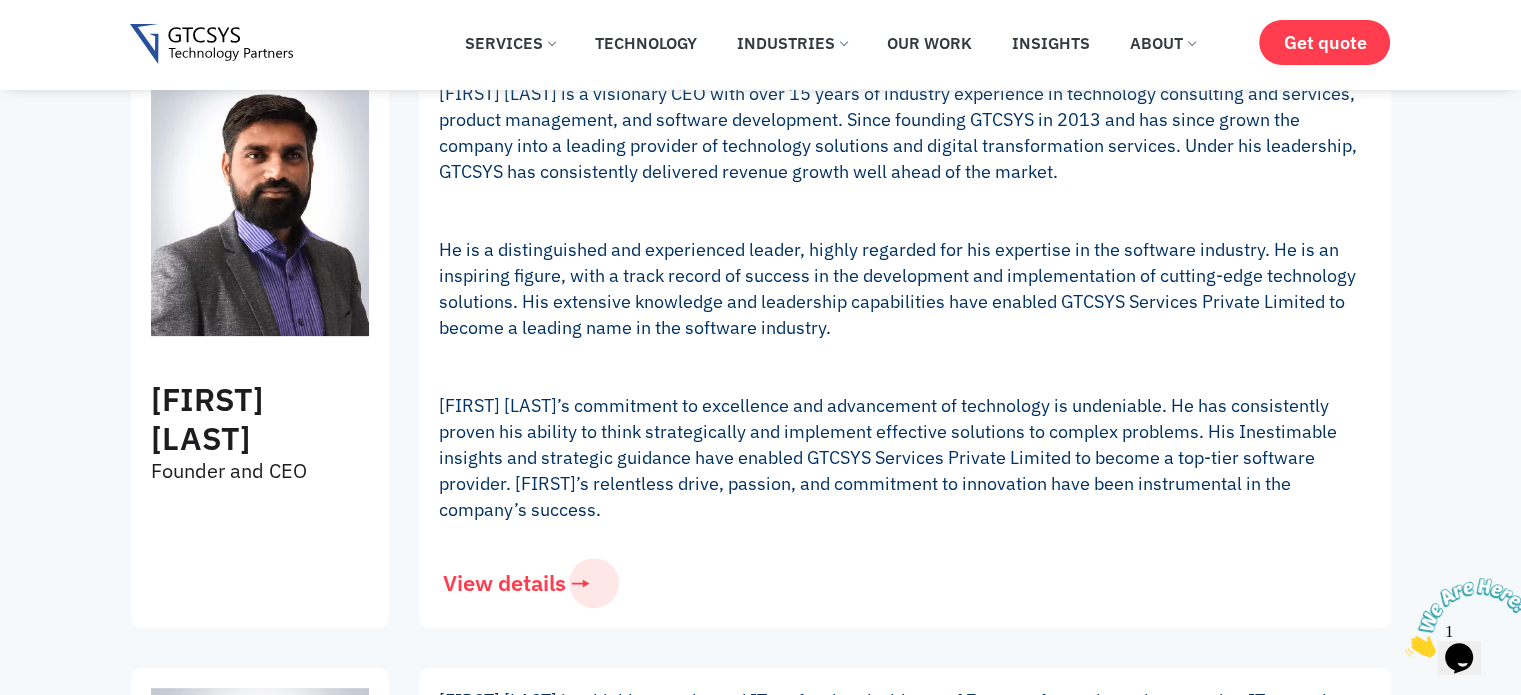 scroll, scrollTop: 400, scrollLeft: 0, axis: vertical 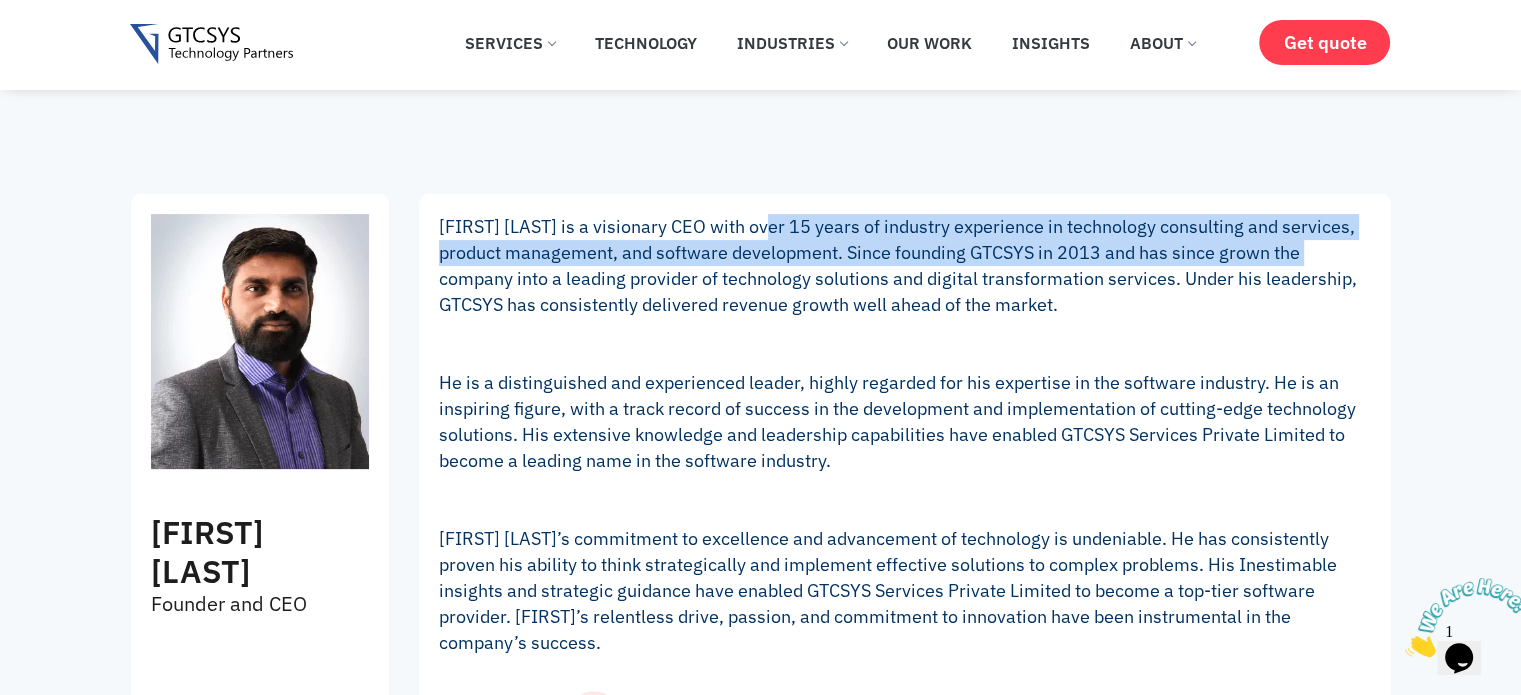 drag, startPoint x: 776, startPoint y: 228, endPoint x: 1331, endPoint y: 241, distance: 555.1522 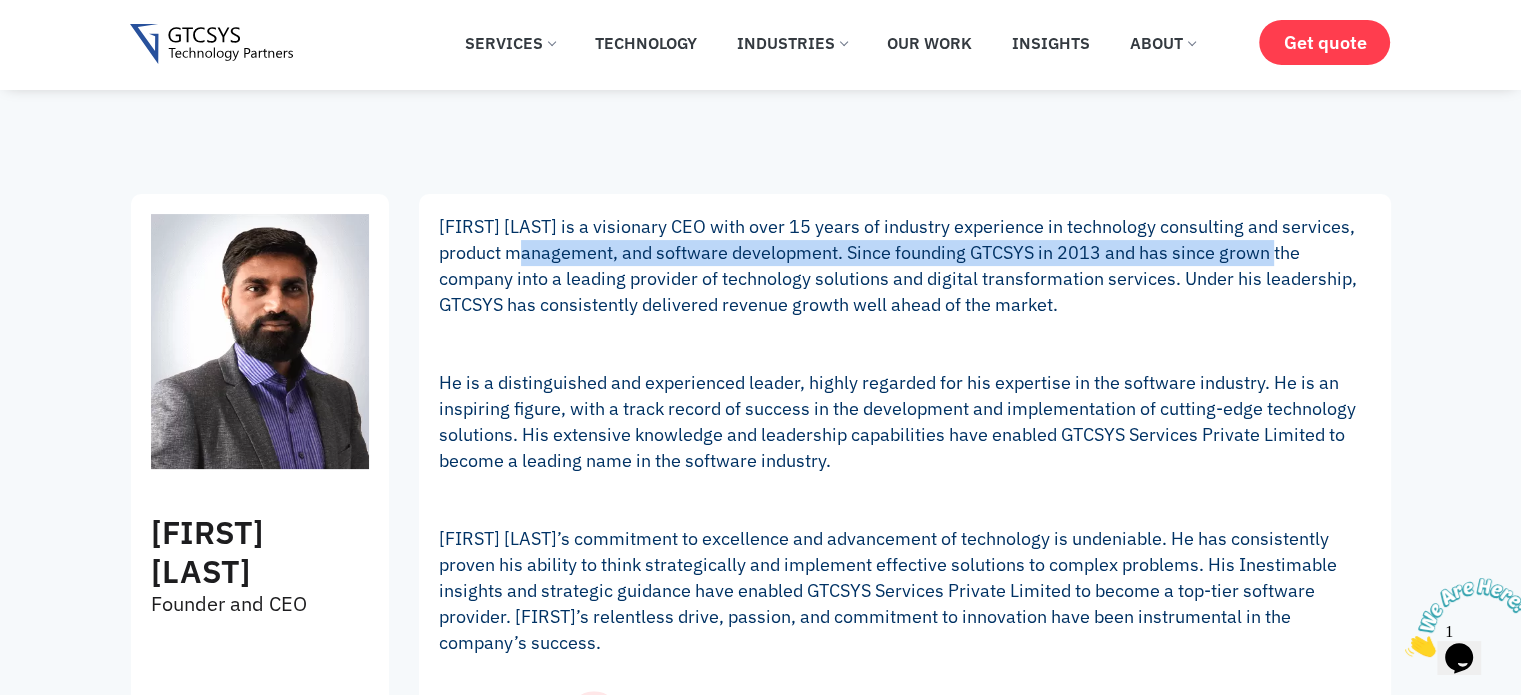 drag, startPoint x: 504, startPoint y: 255, endPoint x: 1270, endPoint y: 258, distance: 766.00586 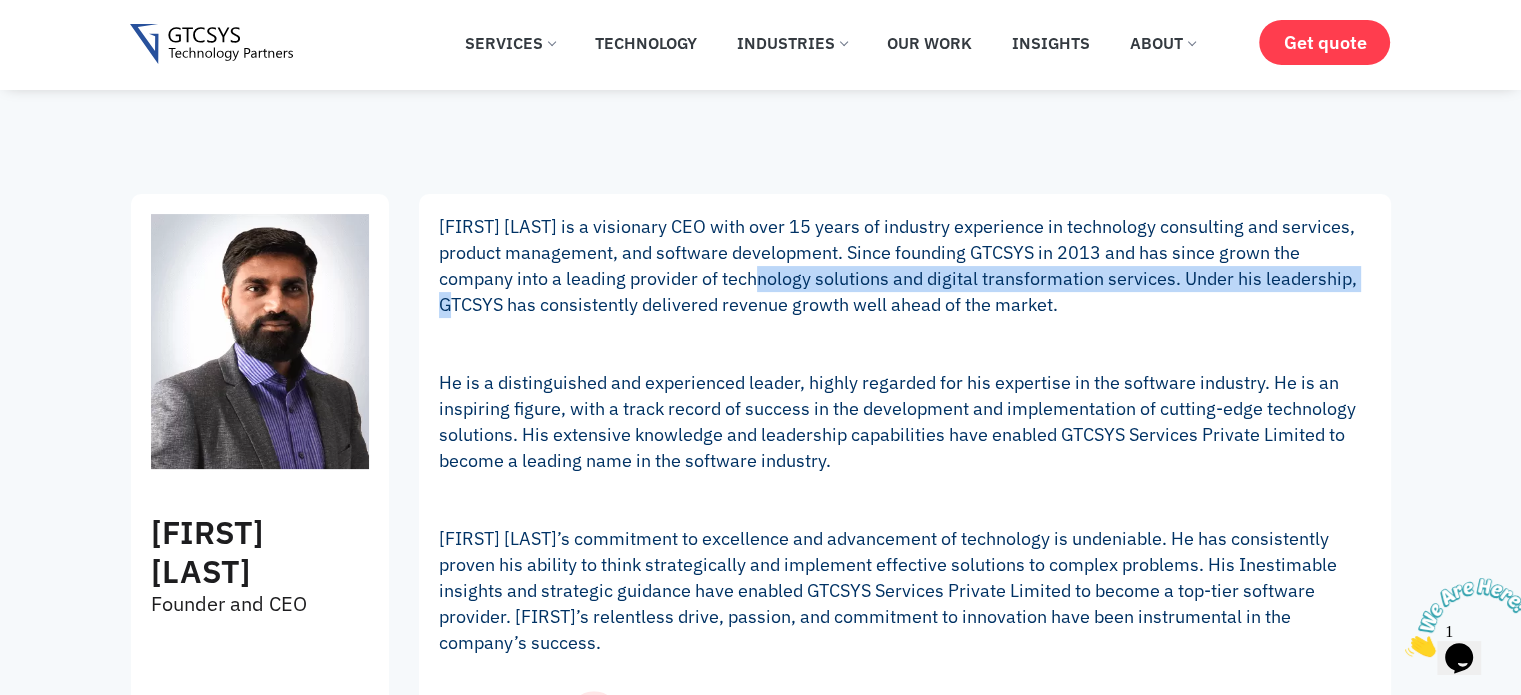drag, startPoint x: 440, startPoint y: 294, endPoint x: 848, endPoint y: 283, distance: 408.14825 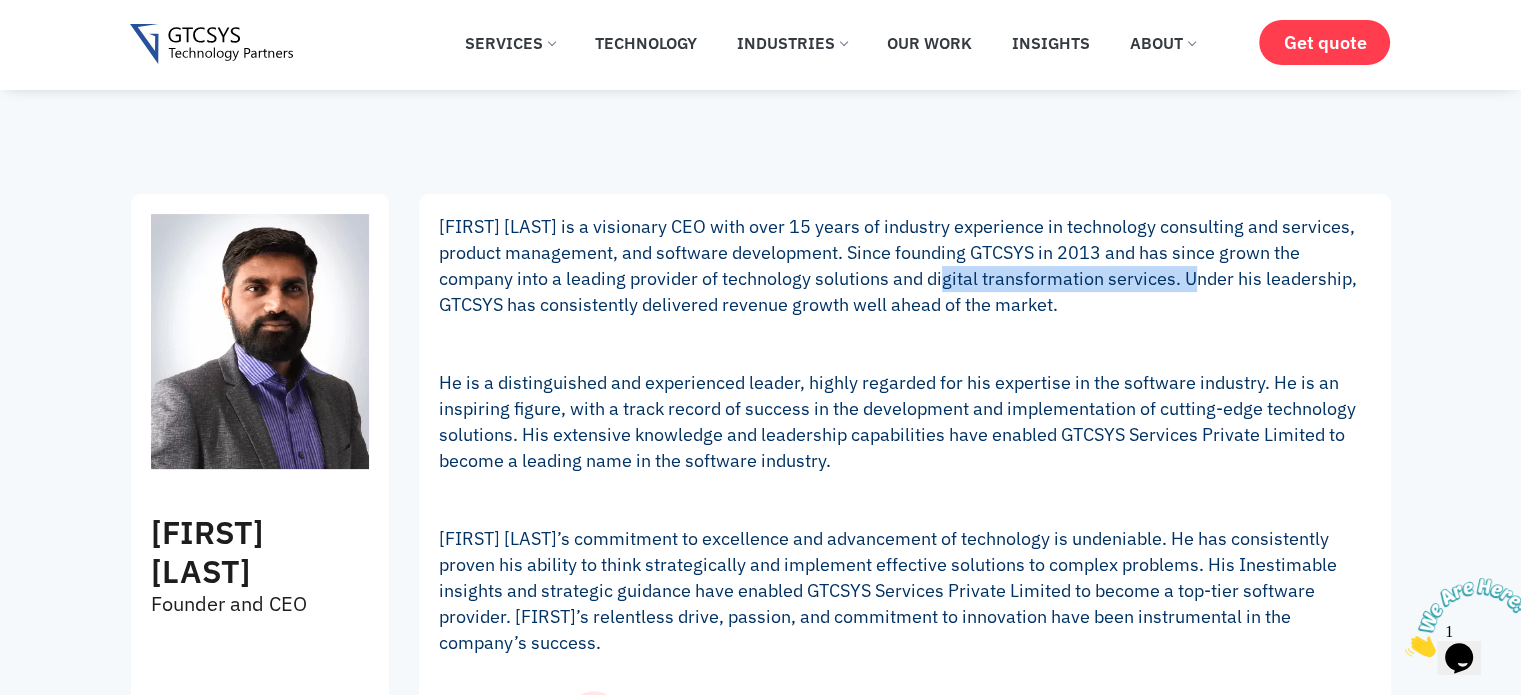 drag, startPoint x: 936, startPoint y: 275, endPoint x: 1184, endPoint y: 271, distance: 248.03226 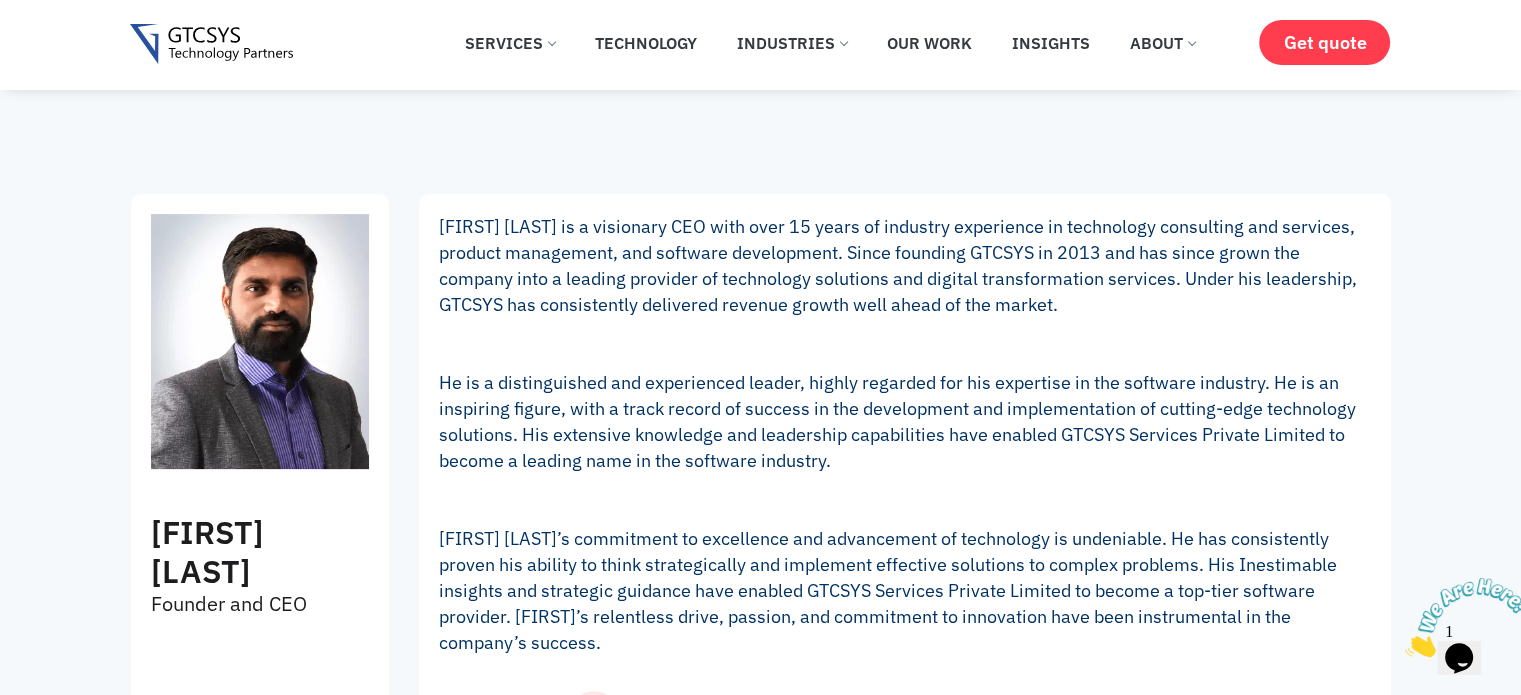 click on "[FIRST] [LAST] is a visionary CEO with over 15 years of industry experience in technology consulting and services, product management, and software development. Since founding GTCSYS in 2013 and has since grown the company into a leading provider of technology solutions and digital transformation services. Under his leadership, GTCSYS has consistently delivered revenue growth well ahead of the market. He is a distinguished and experienced leader, highly regarded for his expertise in the software industry. He is an inspiring figure, with a track record of success in the development and implementation of cutting-edge technology solutions. His extensive knowledge and leadership capabilities have enabled GTCSYS Services Private Limited to become a leading name in the software industry." at bounding box center [905, 435] 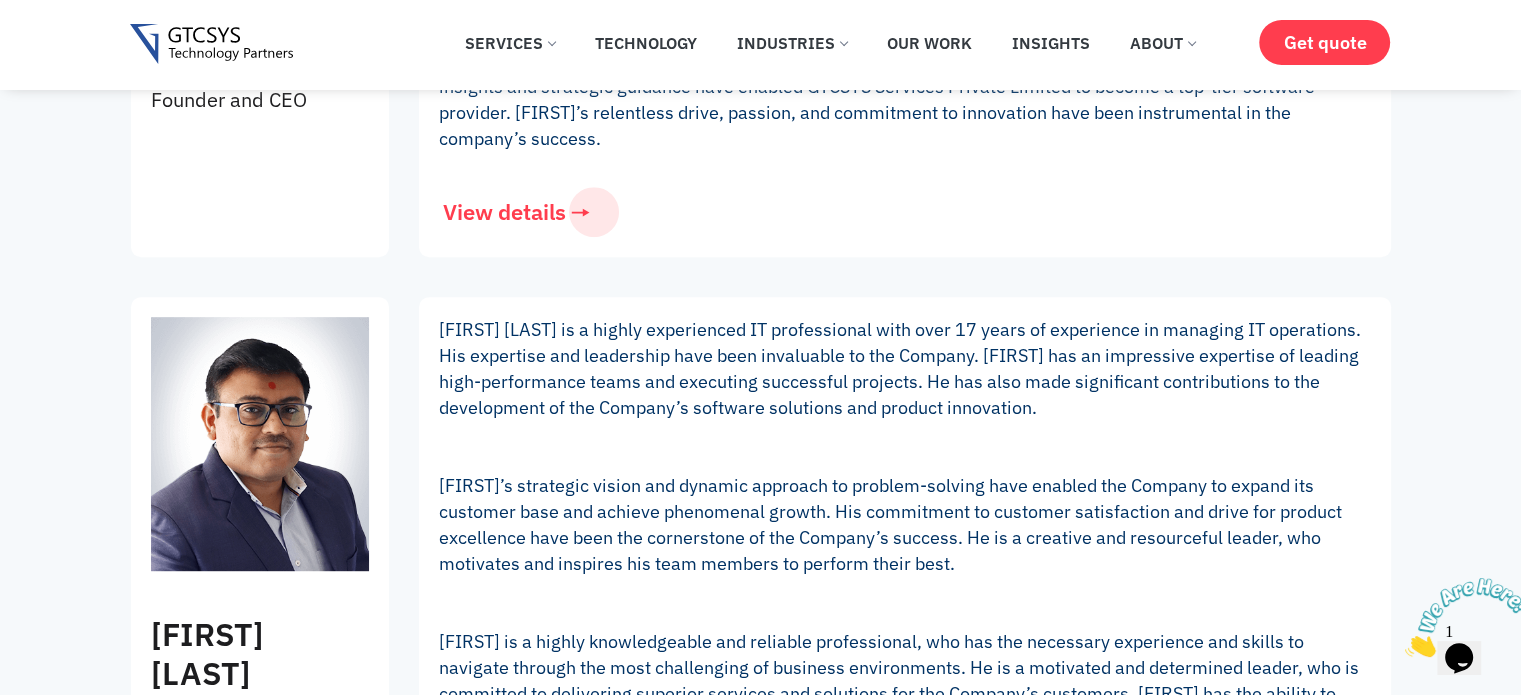 scroll, scrollTop: 800, scrollLeft: 0, axis: vertical 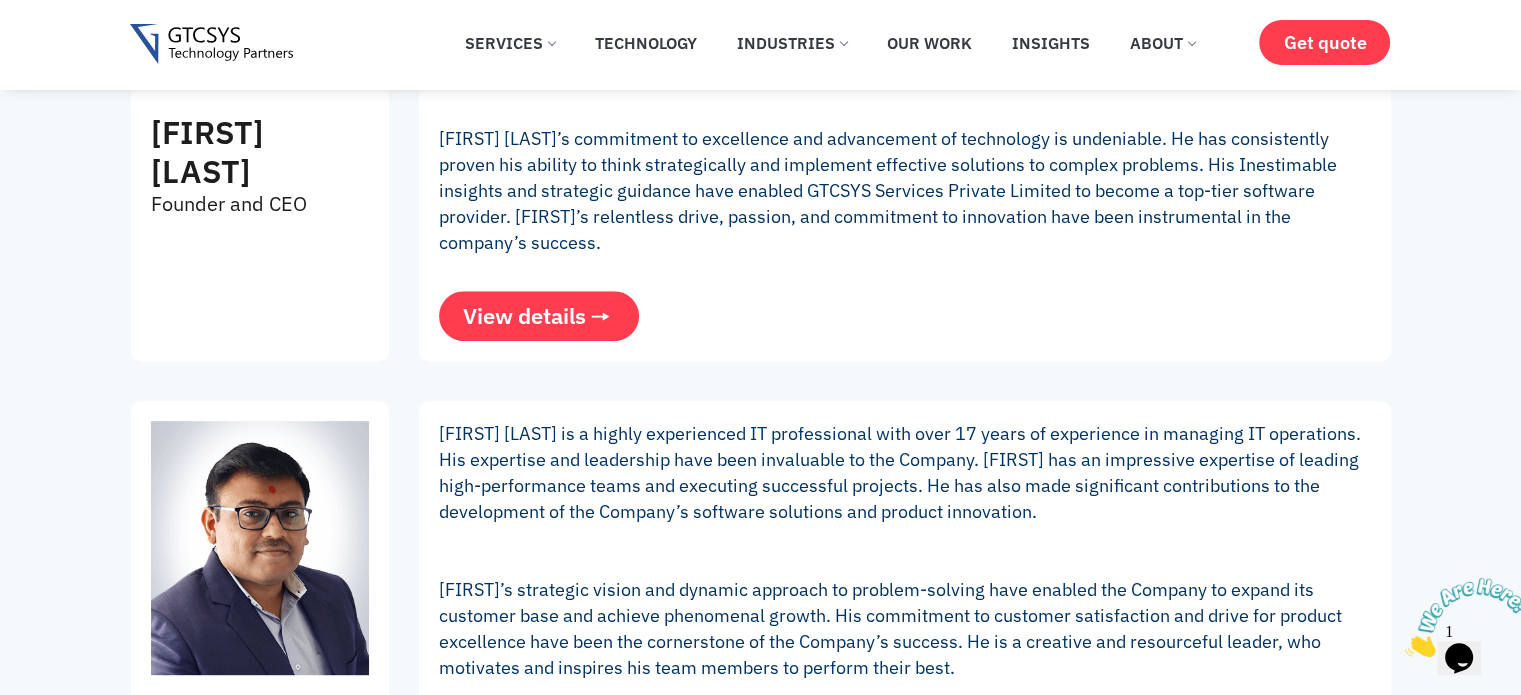 click on "View details" at bounding box center [524, 316] 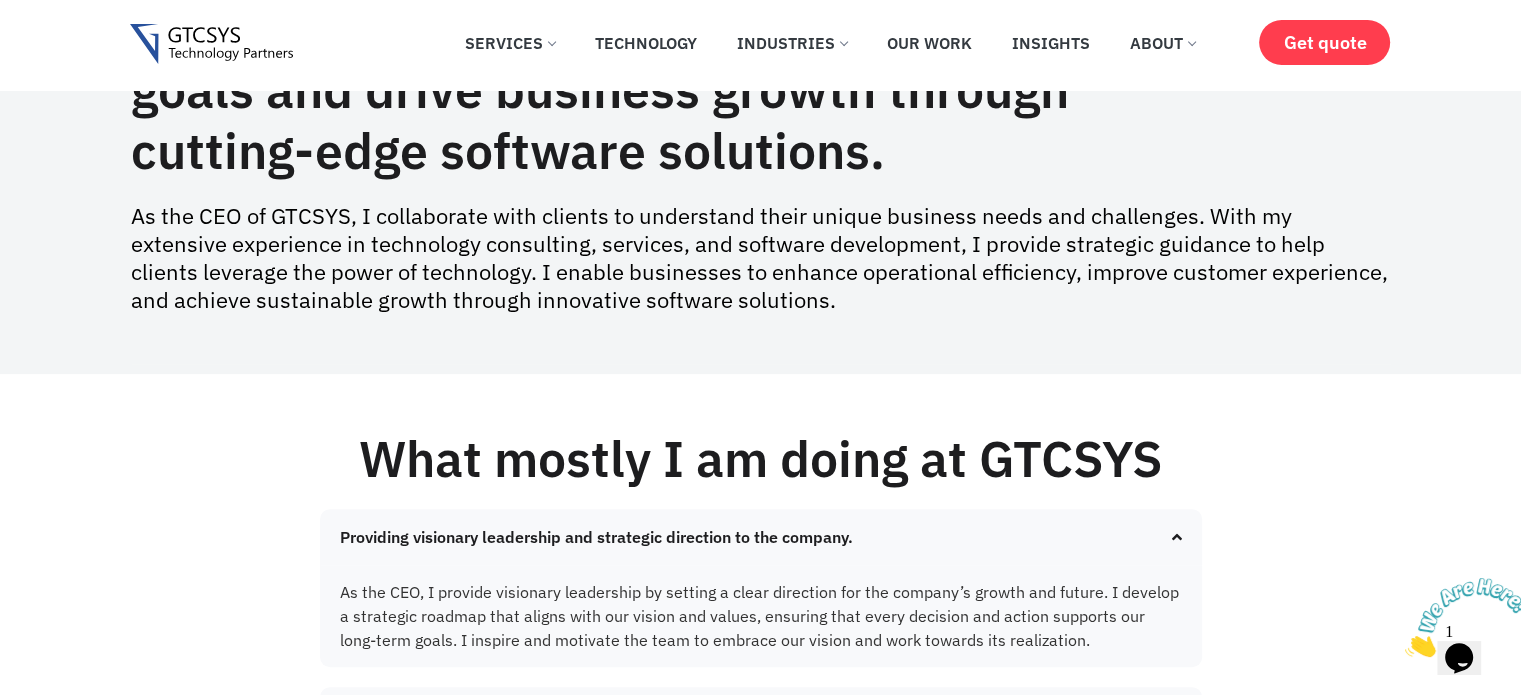 scroll, scrollTop: 0, scrollLeft: 0, axis: both 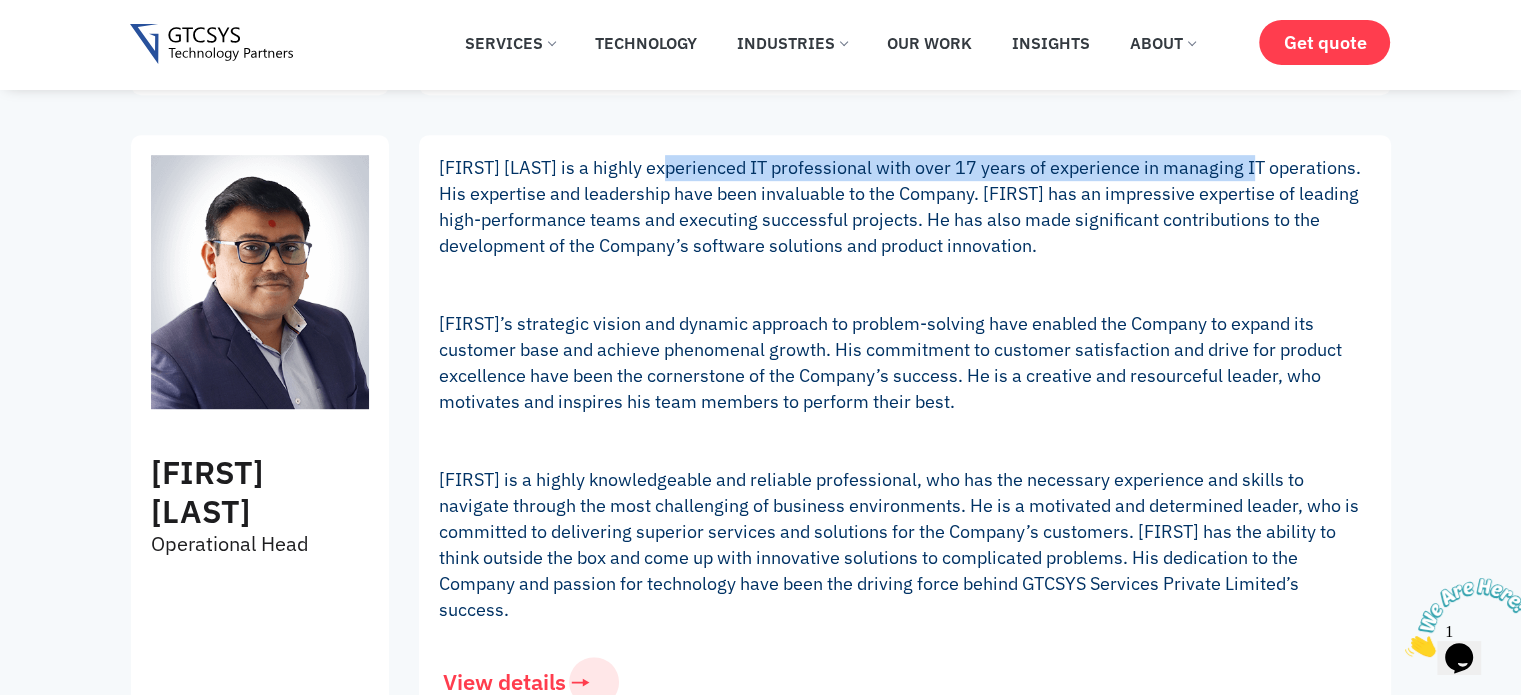 drag, startPoint x: 675, startPoint y: 179, endPoint x: 1256, endPoint y: 178, distance: 581.00085 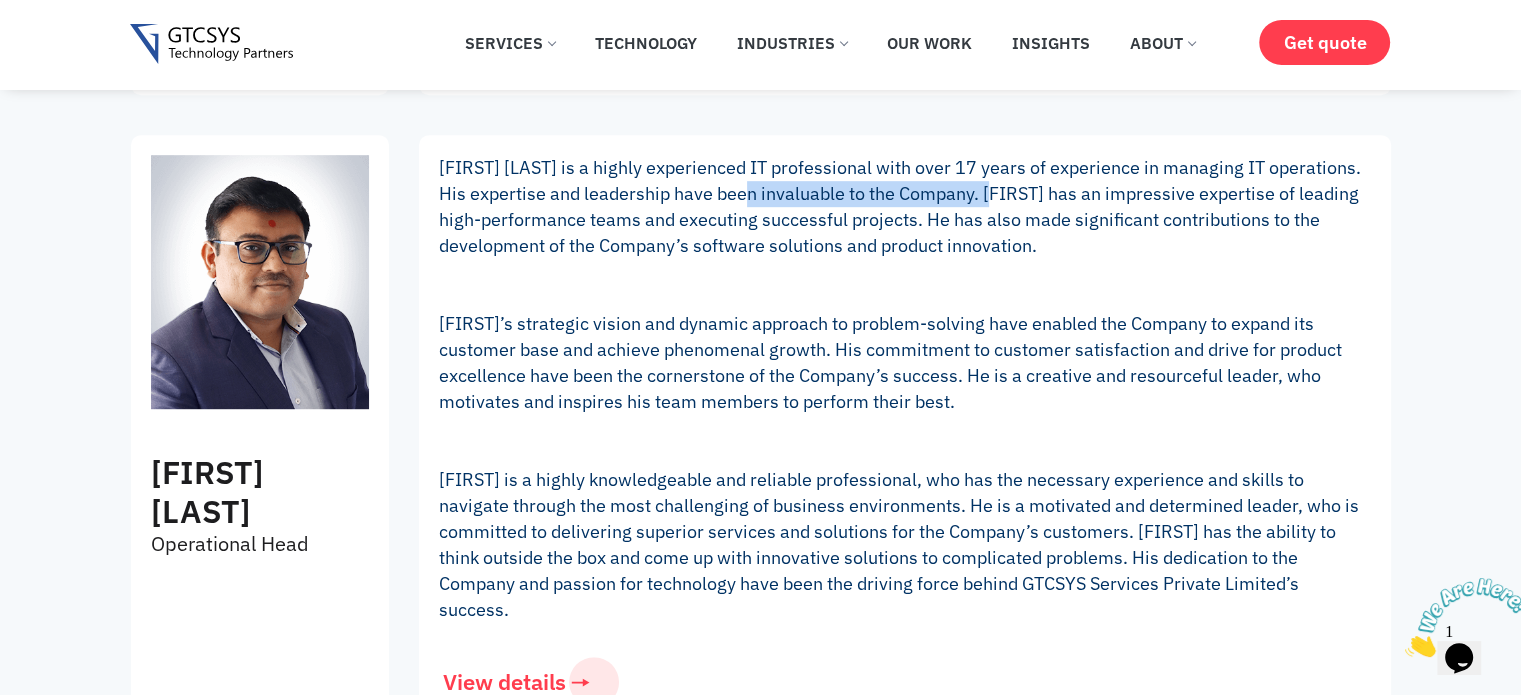 drag, startPoint x: 754, startPoint y: 195, endPoint x: 1009, endPoint y: 197, distance: 255.00784 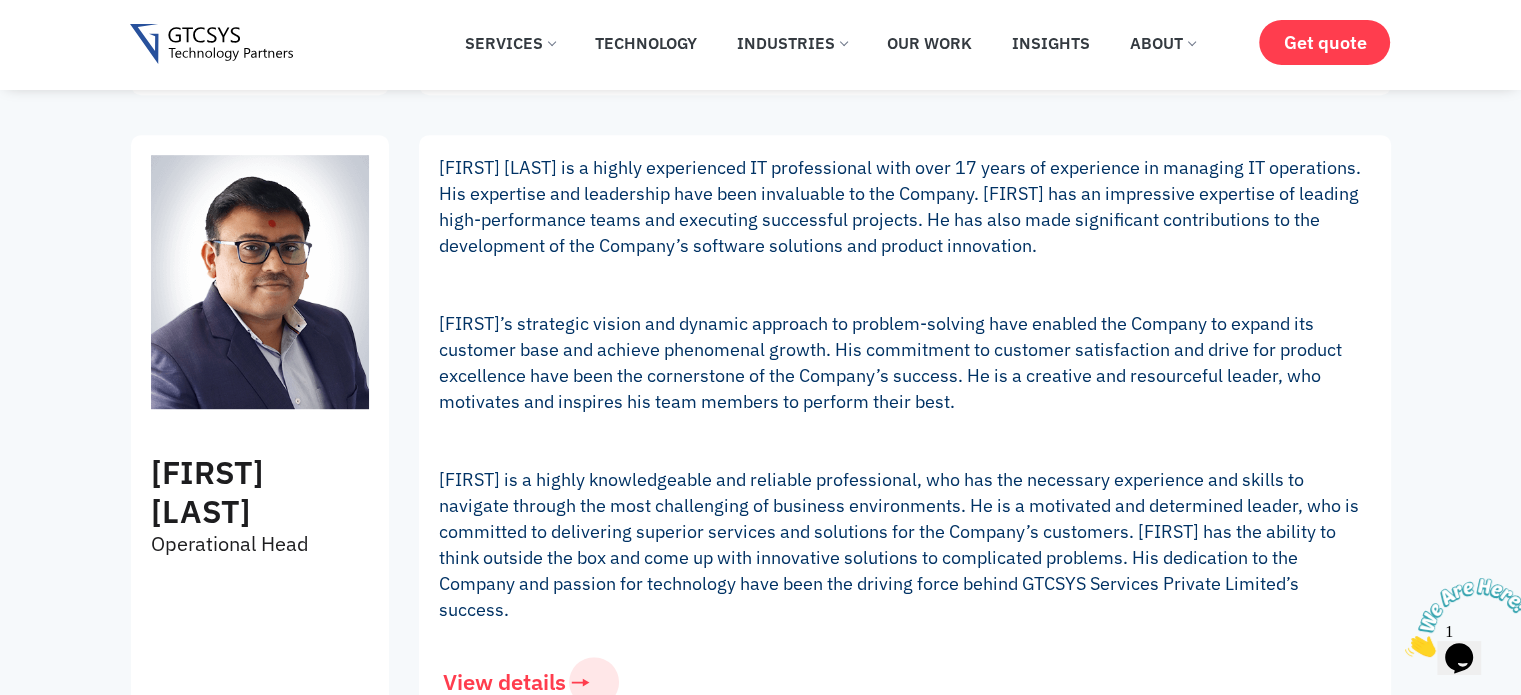 click on "Uday Panchani is a highly experienced IT professional with over 17 years of experience in managing IT operations. His expertise and leadership have been invaluable to the Company. Uday has an impressive expertise of leading high-performance teams and executing successful projects. He has also made significant contributions to the development of the Company’s software solutions and product innovation.
Uday’s strategic vision and dynamic approach to problem-solving have enabled the Company to expand its customer base and achieve phenomenal growth. His commitment to customer satisfaction and drive for product excellence have been the cornerstone of the Company’s success. He is a creative and resourceful leader, who motivates and inspires his team members to perform their best." at bounding box center [905, 389] 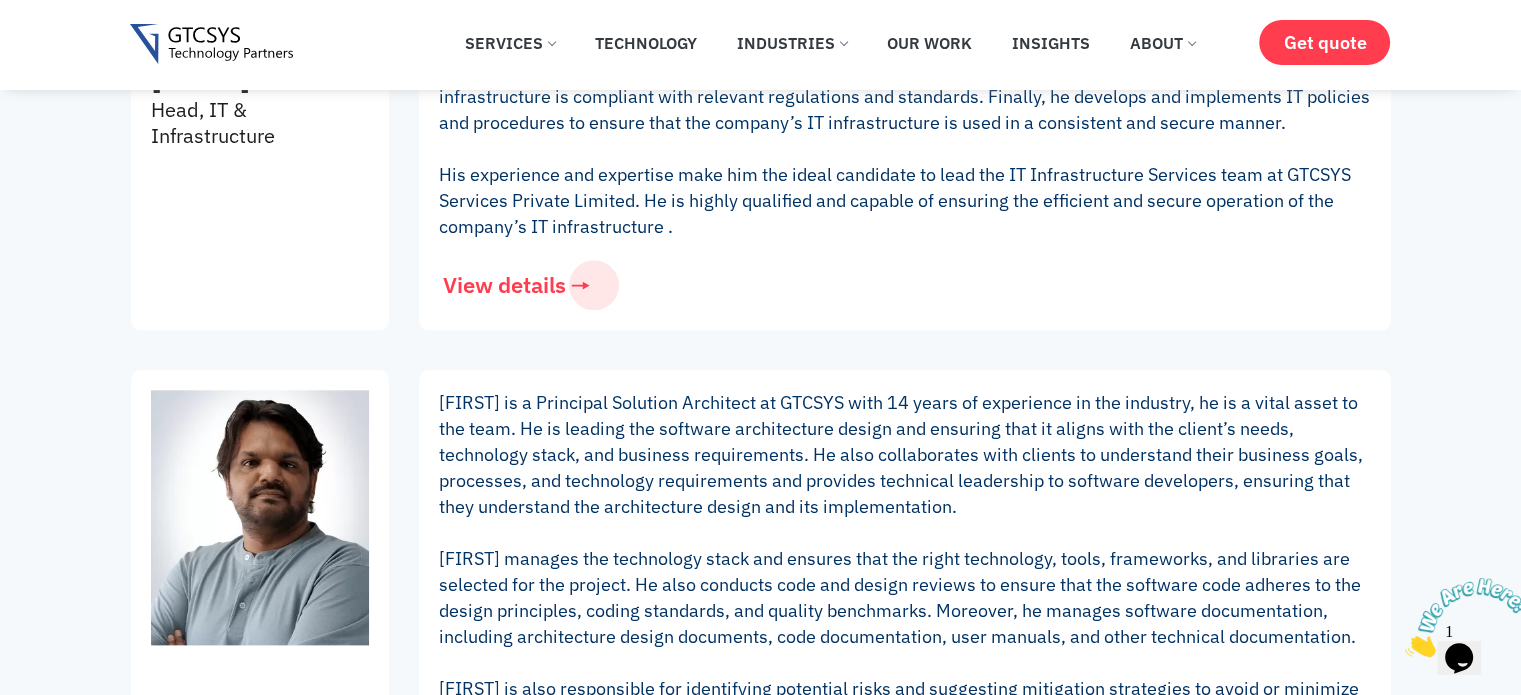 scroll, scrollTop: 2266, scrollLeft: 0, axis: vertical 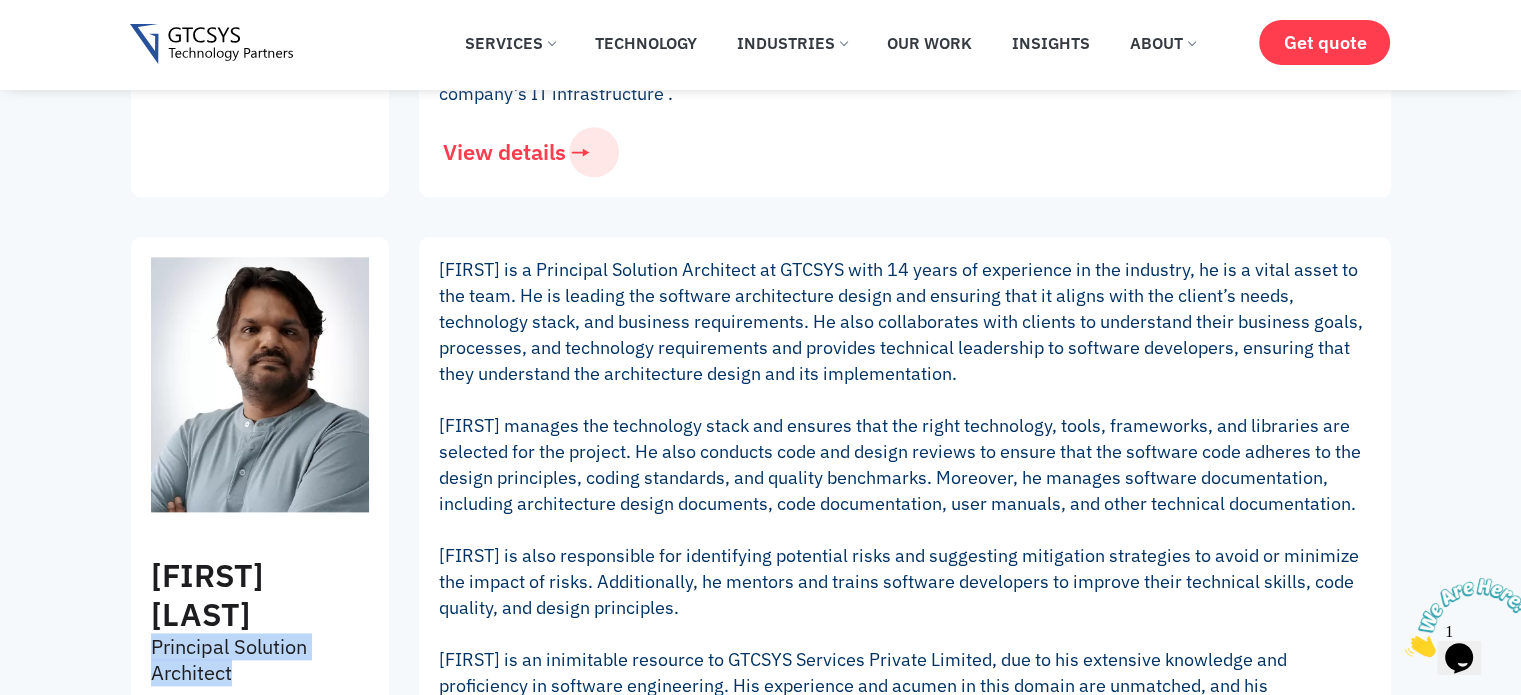 drag, startPoint x: 149, startPoint y: 575, endPoint x: 279, endPoint y: 607, distance: 133.88054 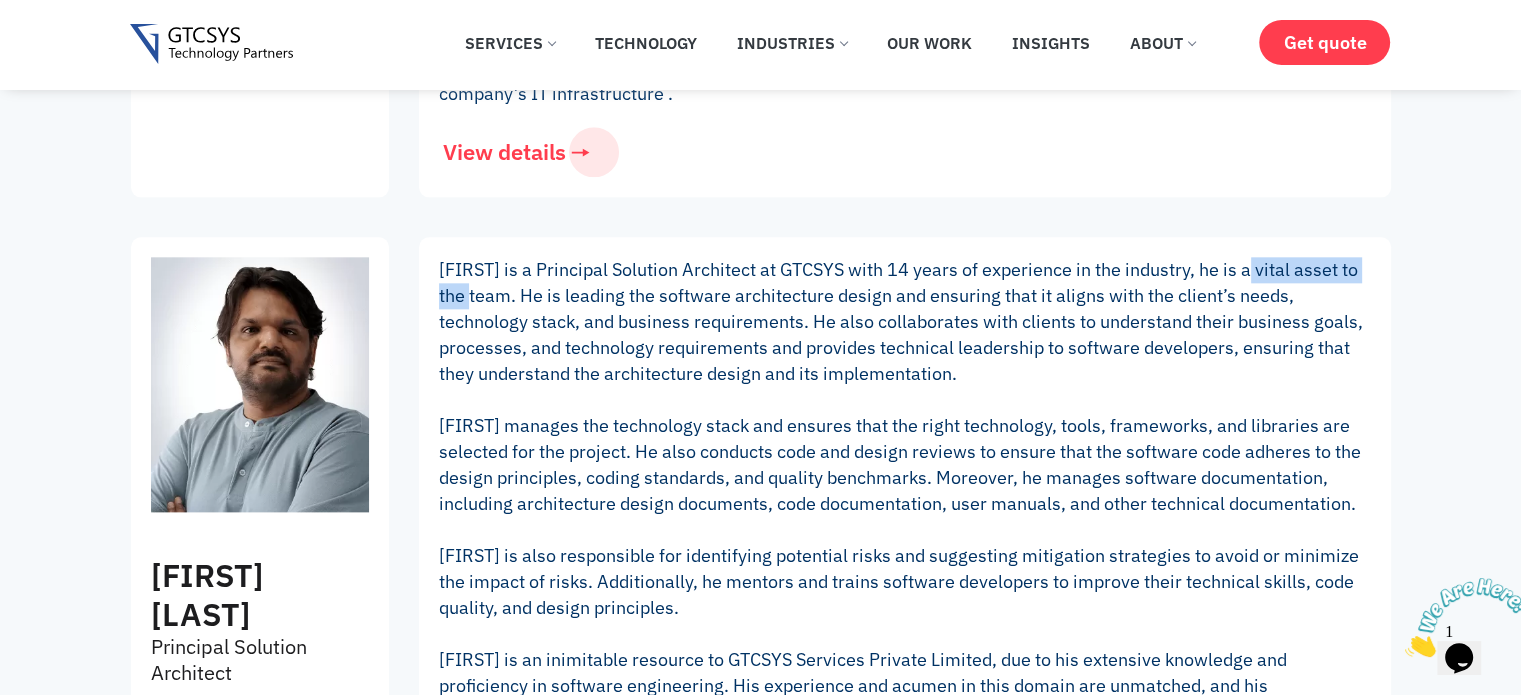 drag, startPoint x: 1174, startPoint y: 243, endPoint x: 1315, endPoint y: 243, distance: 141 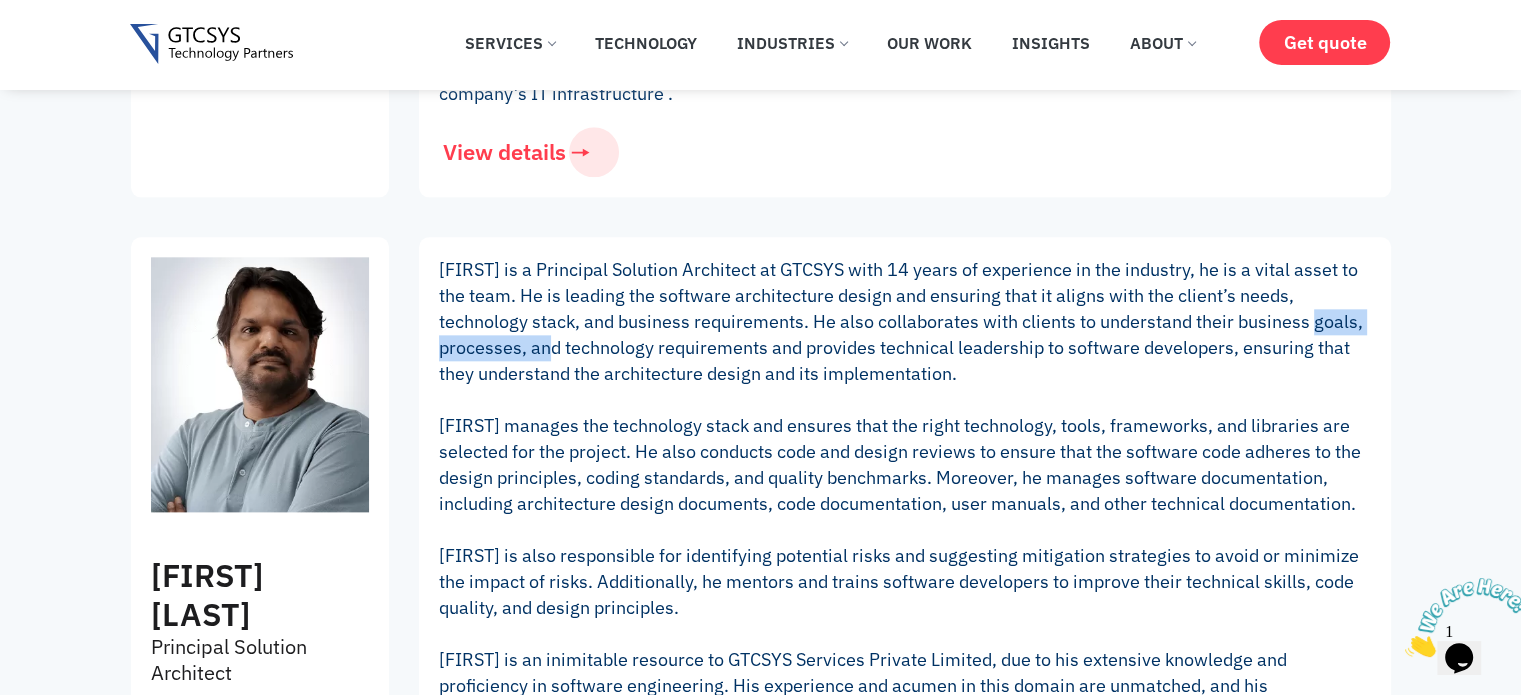 drag, startPoint x: 1168, startPoint y: 291, endPoint x: 1328, endPoint y: 299, distance: 160.19987 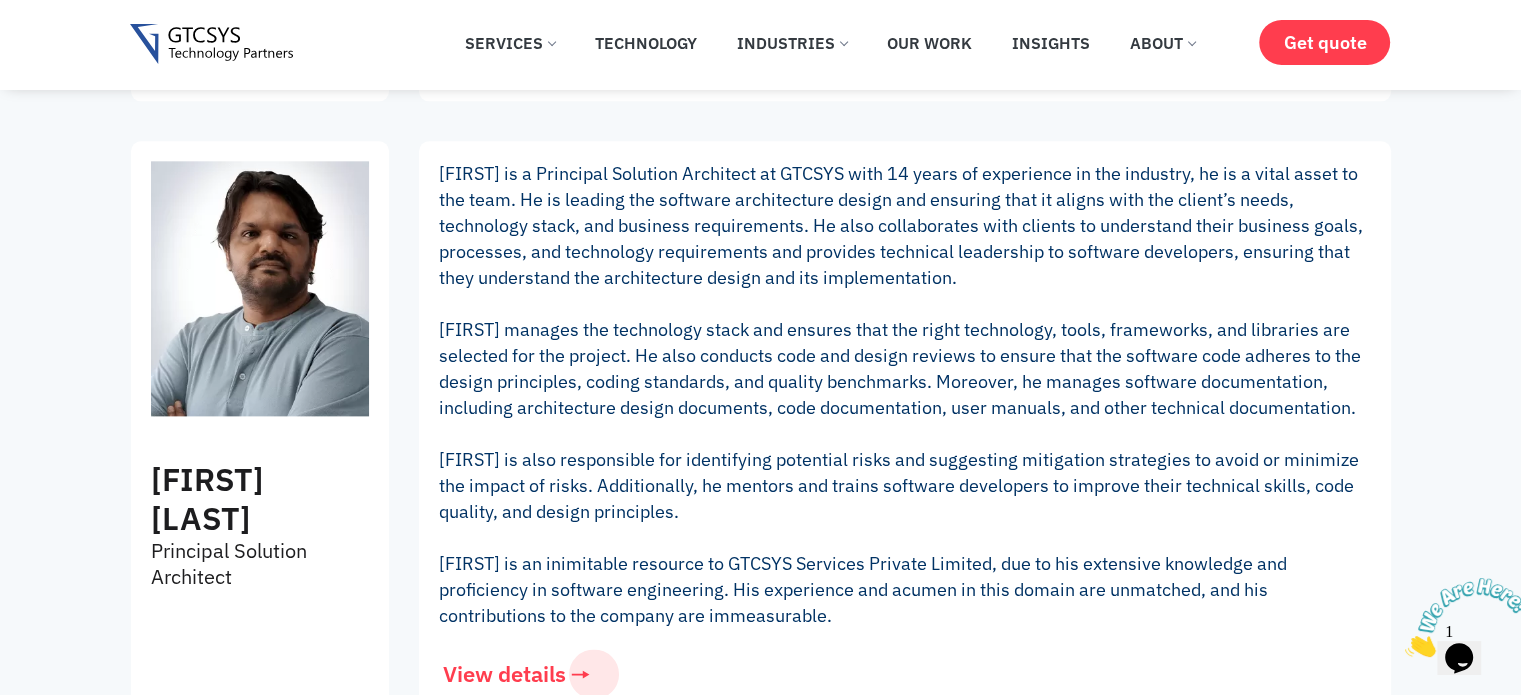scroll, scrollTop: 2400, scrollLeft: 0, axis: vertical 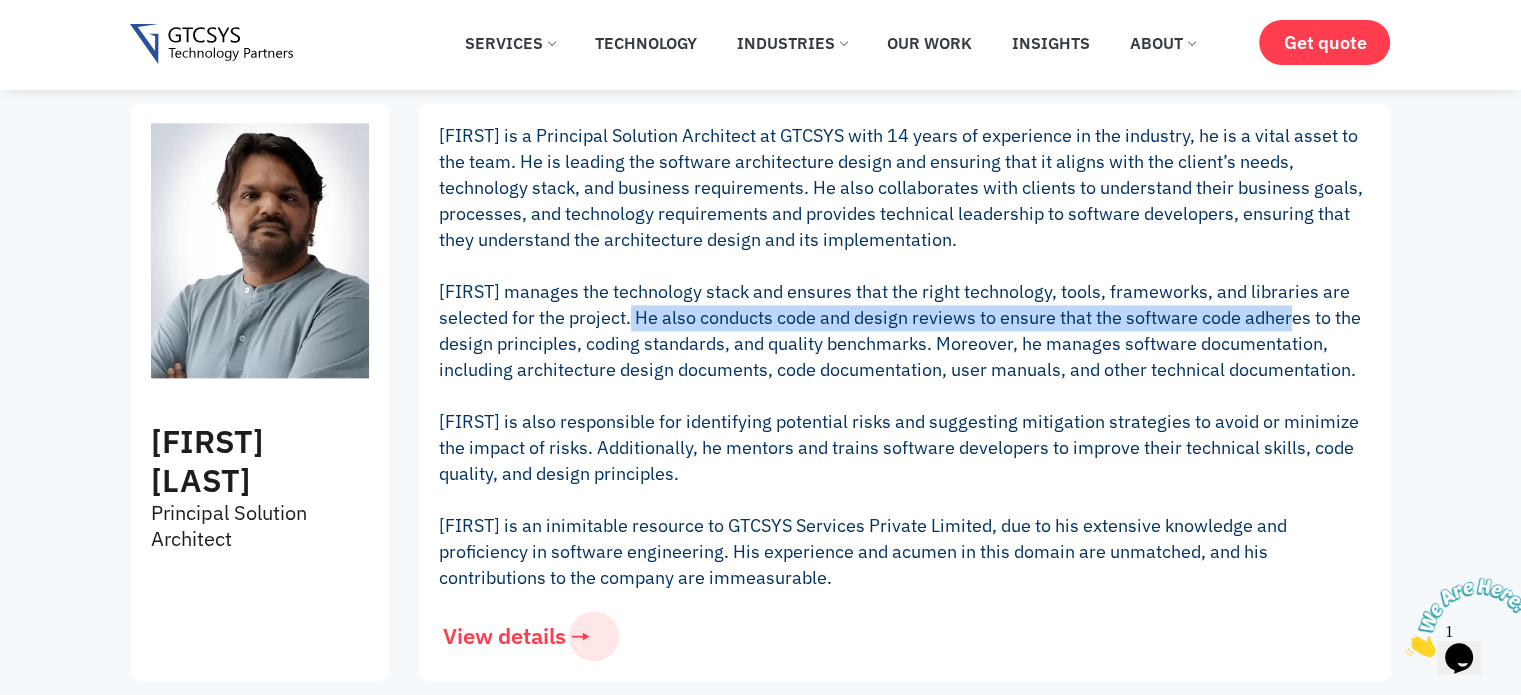 drag, startPoint x: 648, startPoint y: 293, endPoint x: 1316, endPoint y: 288, distance: 668.01874 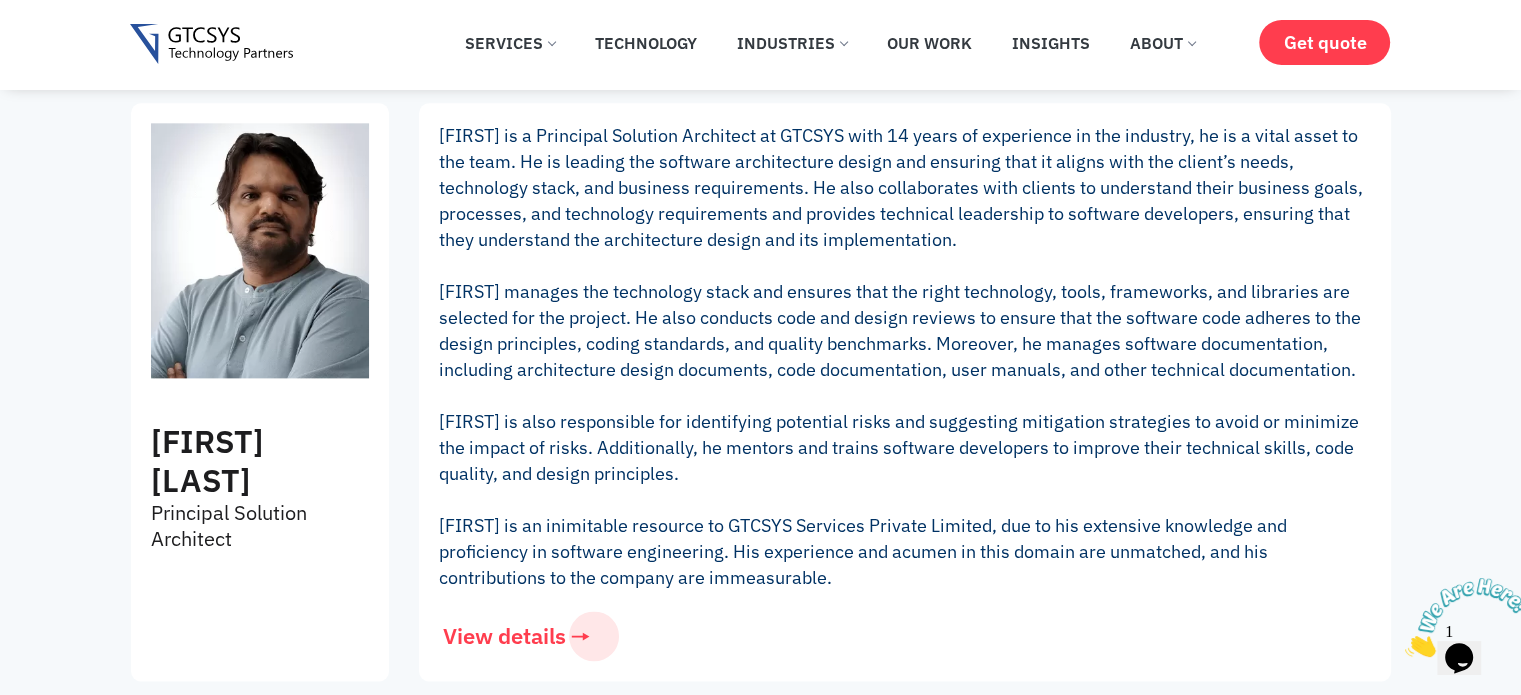 click on "Ravi is a Principal Solution Architect at GTCSYS with 14 years of experience in the industry, he is a vital asset to the team. He is leading the software architecture design and ensuring that it aligns with the client’s needs, technology stack, and business requirements. He also collaborates with clients to understand their business goals, processes, and technology requirements and provides technical leadership to software developers, ensuring that they understand the architecture design and its implementation.
Ravi manages the technology stack and ensures that the right technology, tools, frameworks, and libraries are selected for the project. He also conducts code and design reviews to ensure that the software code adheres to the design principles, coding standards, and quality benchmarks. Moreover, he manages software documentation, including architecture design documents, code documentation, user manuals, and other technical documentation." at bounding box center [905, 347] 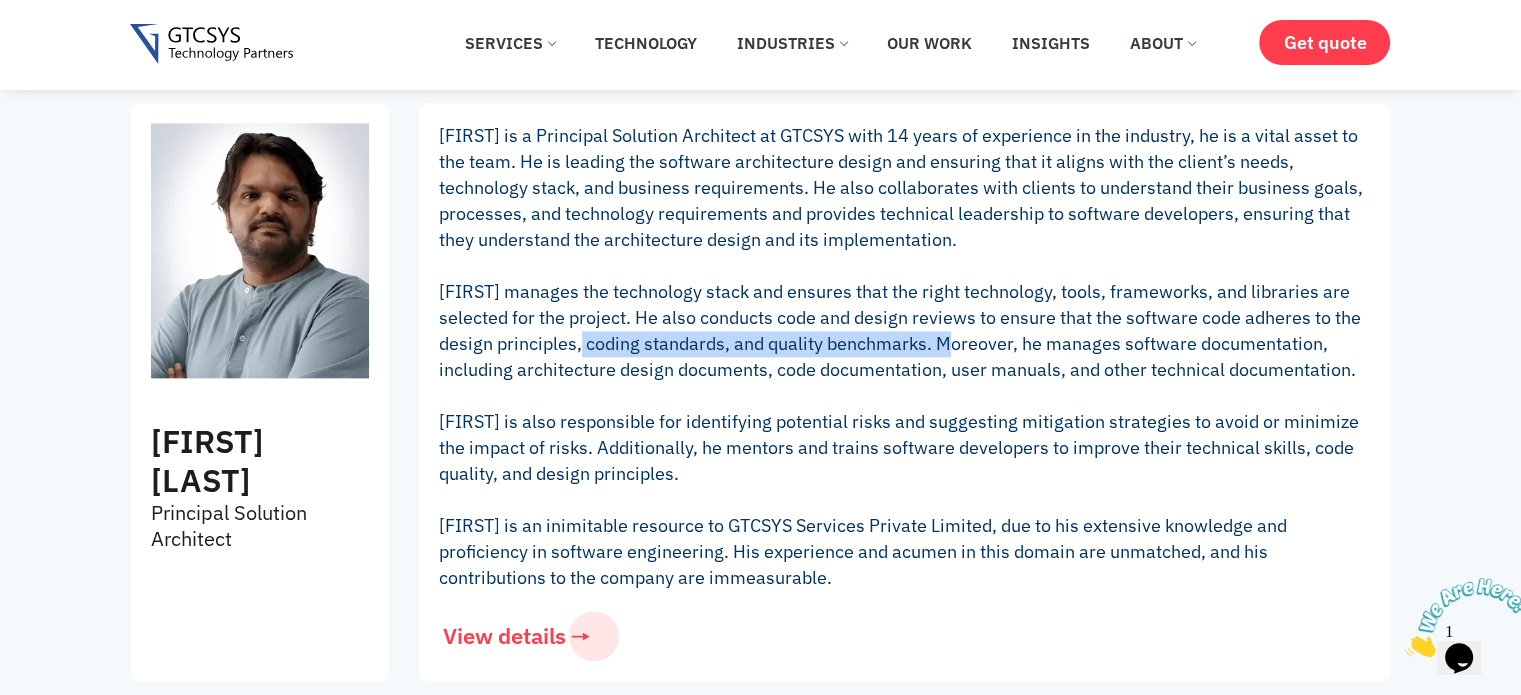 drag, startPoint x: 596, startPoint y: 322, endPoint x: 965, endPoint y: 329, distance: 369.06638 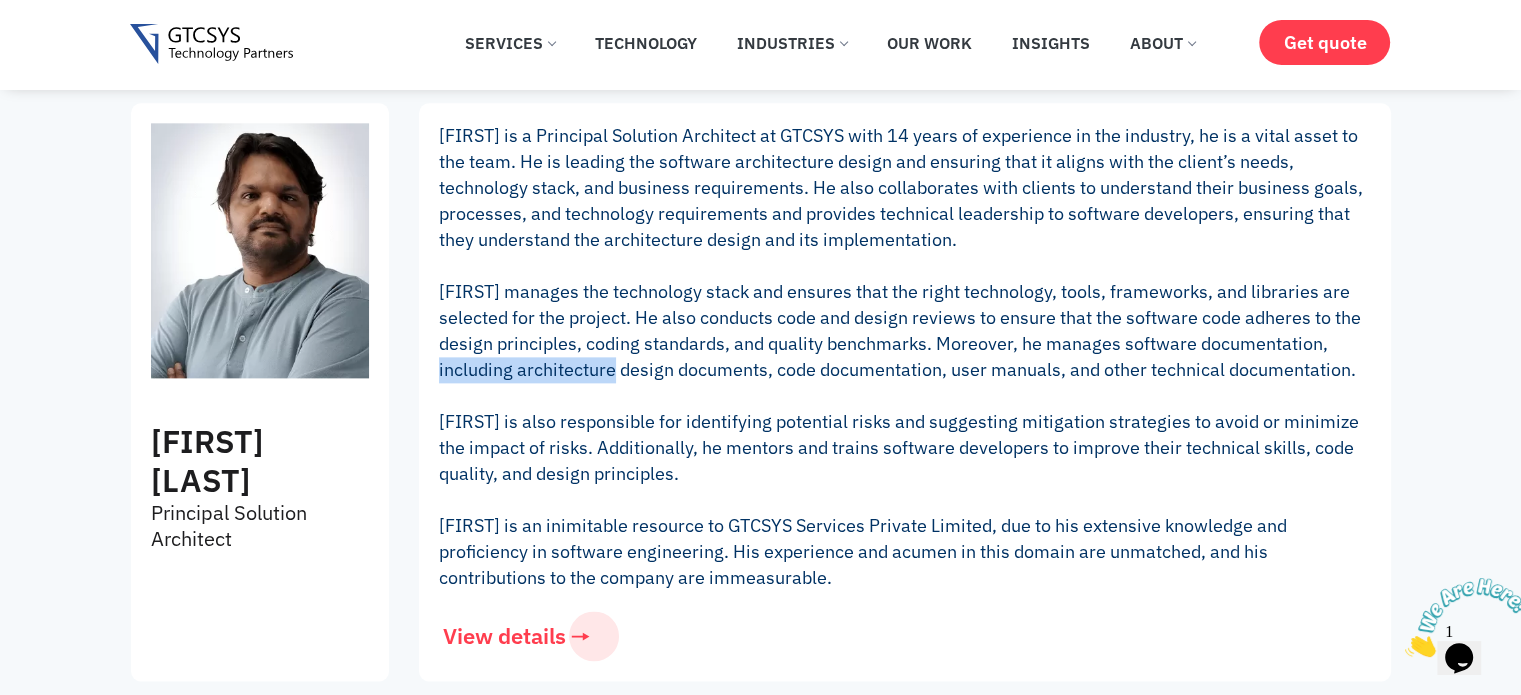 drag, startPoint x: 453, startPoint y: 350, endPoint x: 628, endPoint y: 350, distance: 175 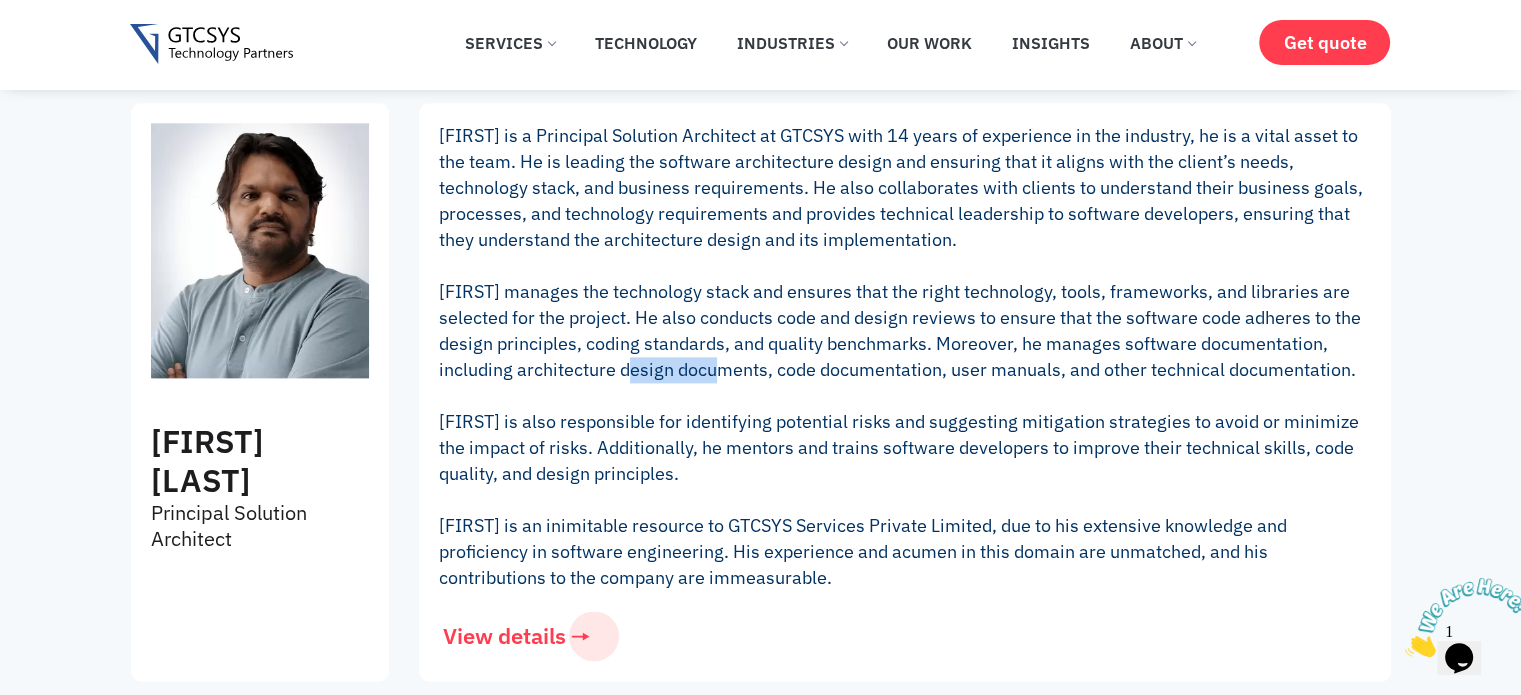 drag, startPoint x: 648, startPoint y: 338, endPoint x: 746, endPoint y: 345, distance: 98.24968 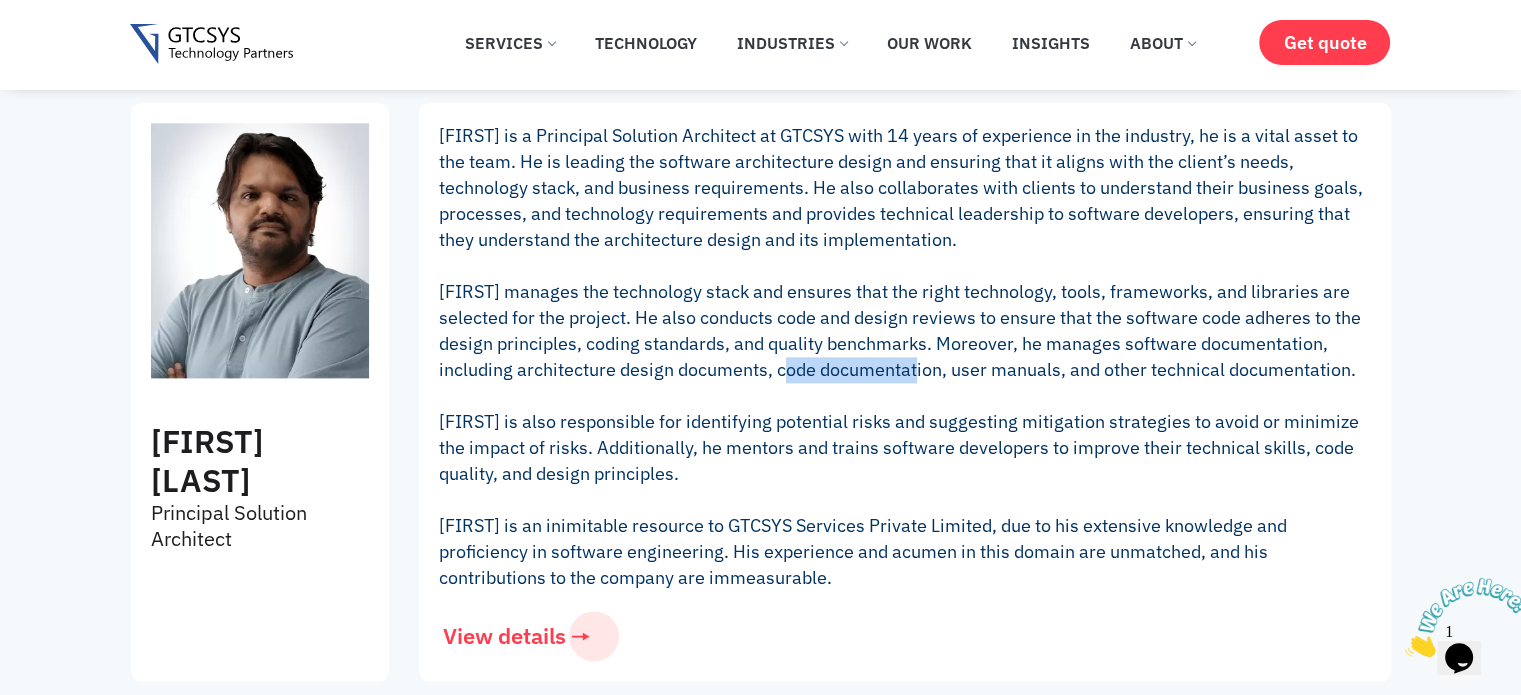 drag, startPoint x: 803, startPoint y: 347, endPoint x: 935, endPoint y: 351, distance: 132.0606 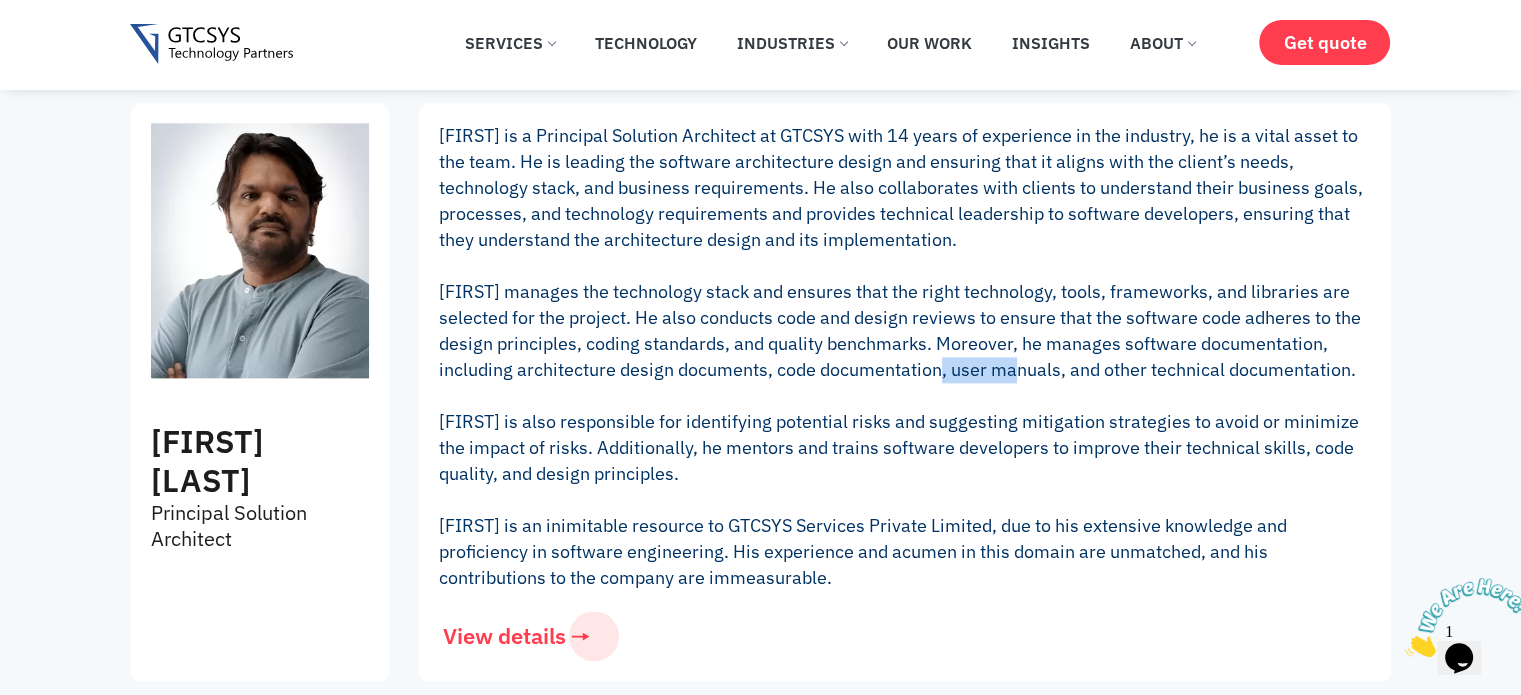 drag, startPoint x: 952, startPoint y: 342, endPoint x: 1036, endPoint y: 342, distance: 84 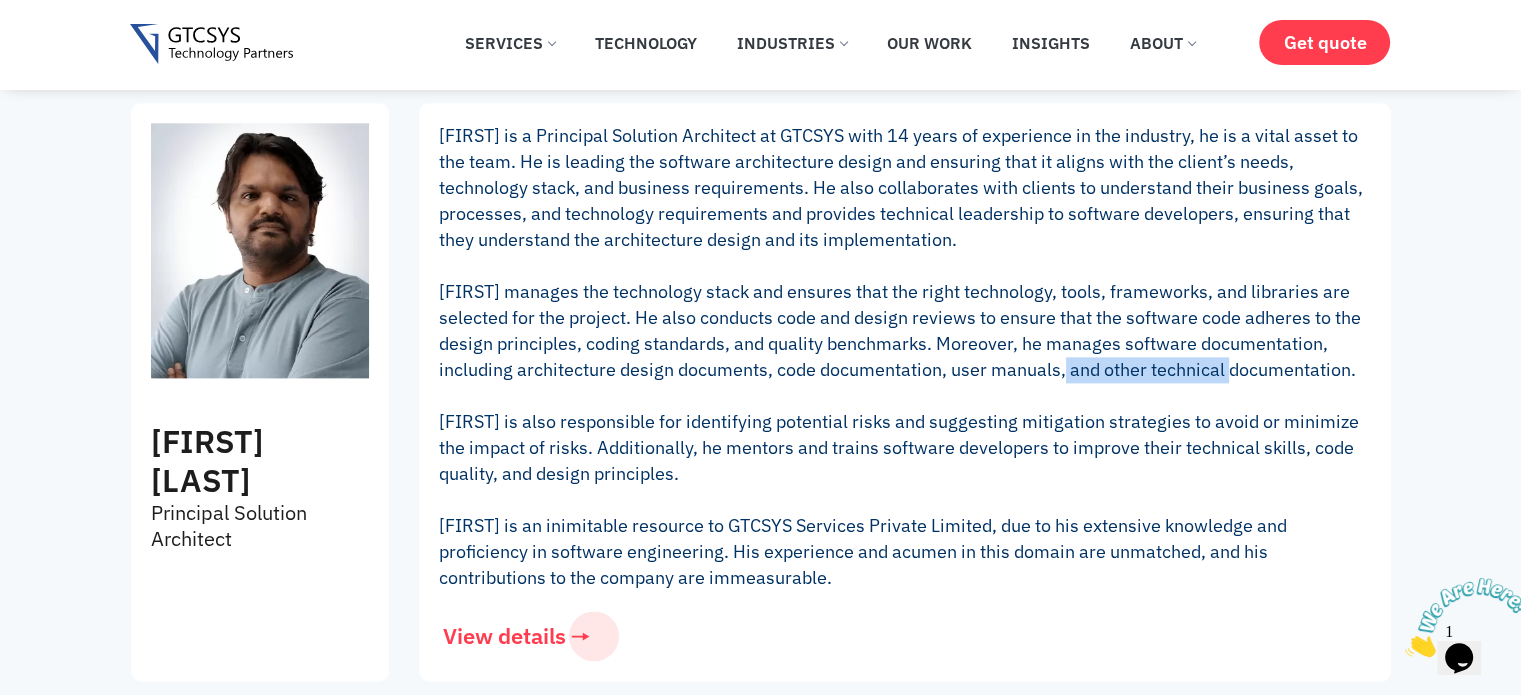 drag, startPoint x: 1078, startPoint y: 342, endPoint x: 1249, endPoint y: 351, distance: 171.23668 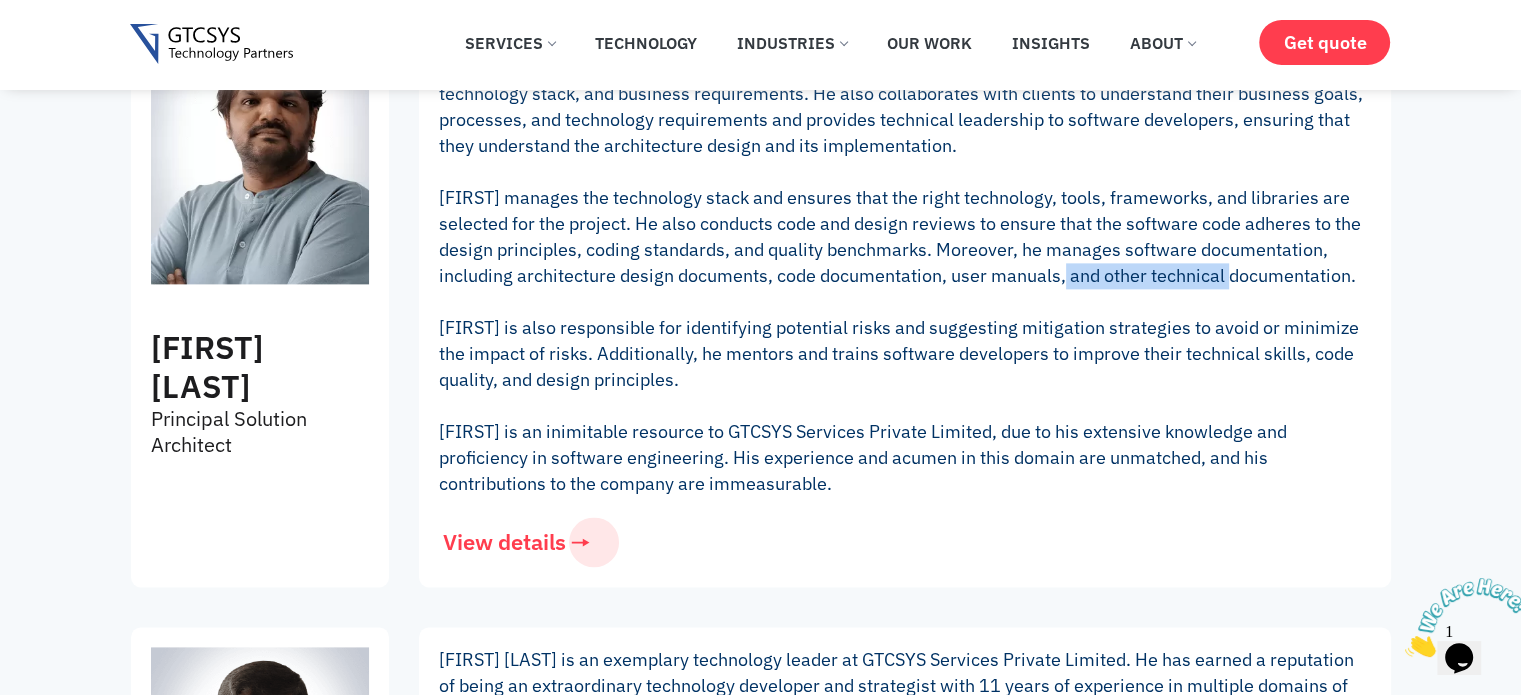 scroll, scrollTop: 2533, scrollLeft: 0, axis: vertical 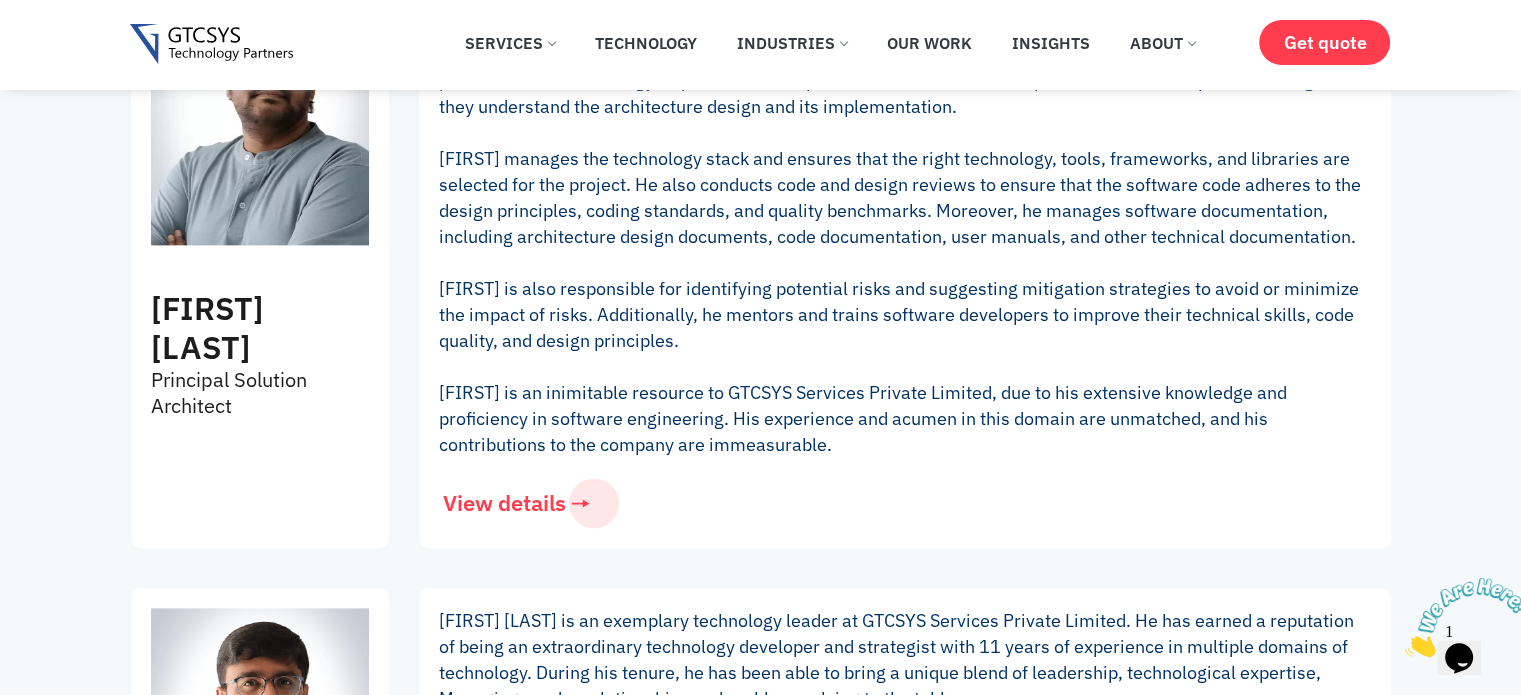 click on "Ravi is a Principal Solution Architect at GTCSYS with 14 years of experience in the industry, he is a vital asset to the team. He is leading the software architecture design and ensuring that it aligns with the client’s needs, technology stack, and business requirements. He also collaborates with clients to understand their business goals, processes, and technology requirements and provides technical leadership to software developers, ensuring that they understand the architecture design and its implementation.
Ravi manages the technology stack and ensures that the right technology, tools, frameworks, and libraries are selected for the project. He also conducts code and design reviews to ensure that the software code adheres to the design principles, coding standards, and quality benchmarks. Moreover, he manages software documentation, including architecture design documents, code documentation, user manuals, and other technical documentation." at bounding box center (905, 214) 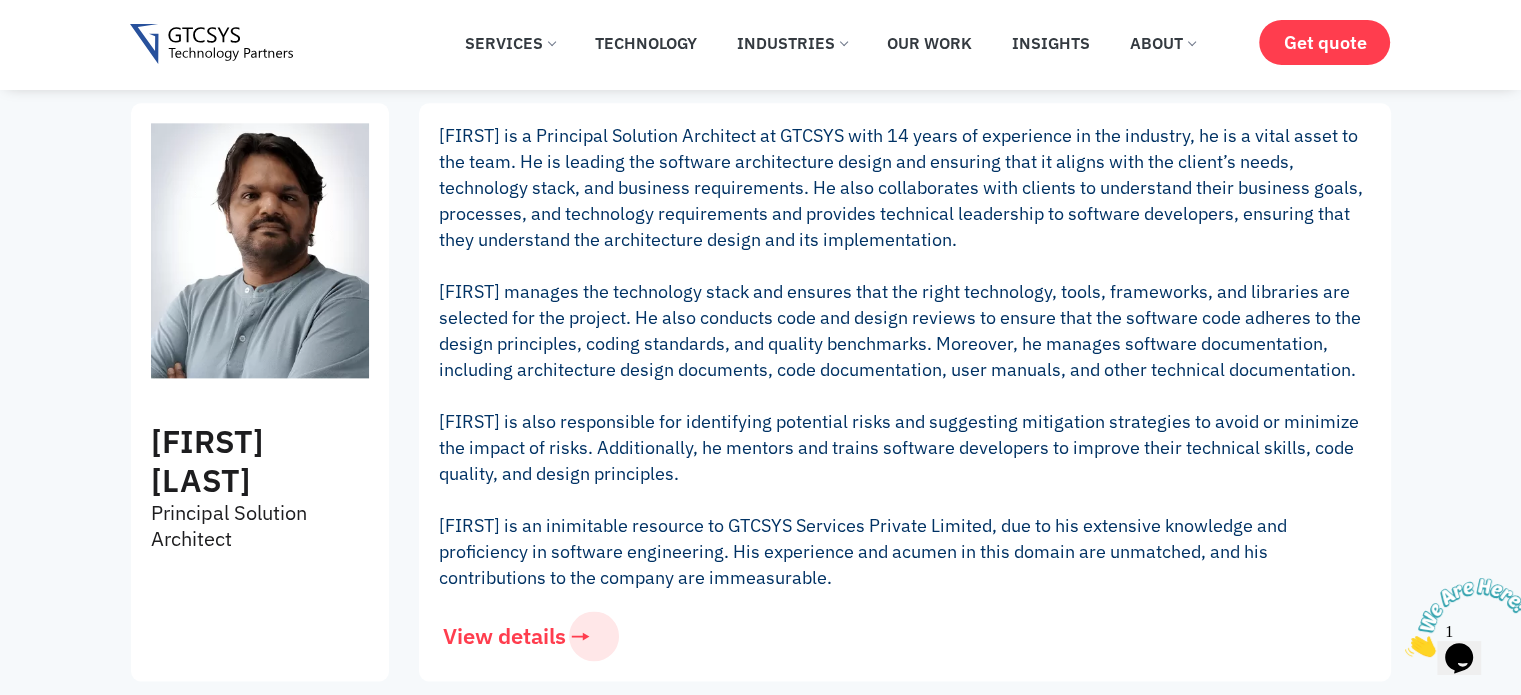 scroll, scrollTop: 2533, scrollLeft: 0, axis: vertical 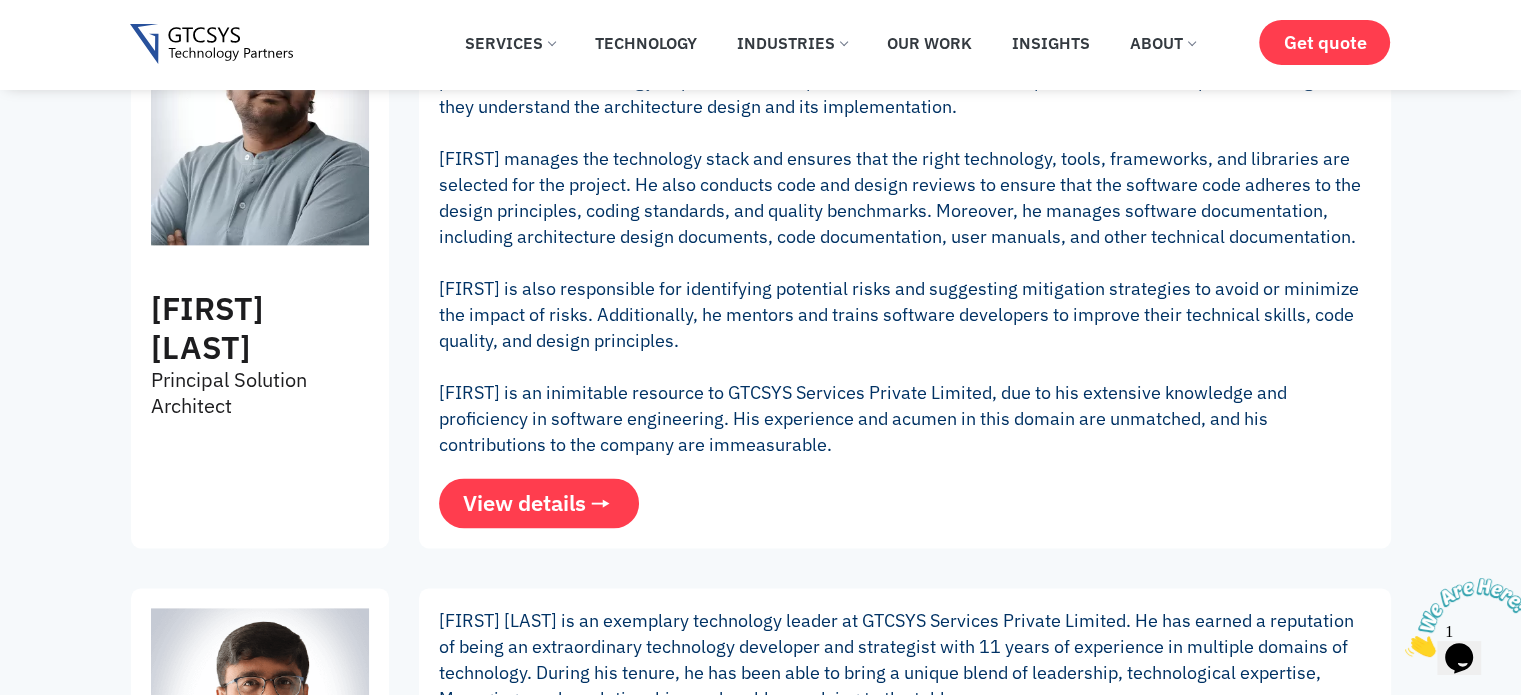 click on "View details" at bounding box center [524, 503] 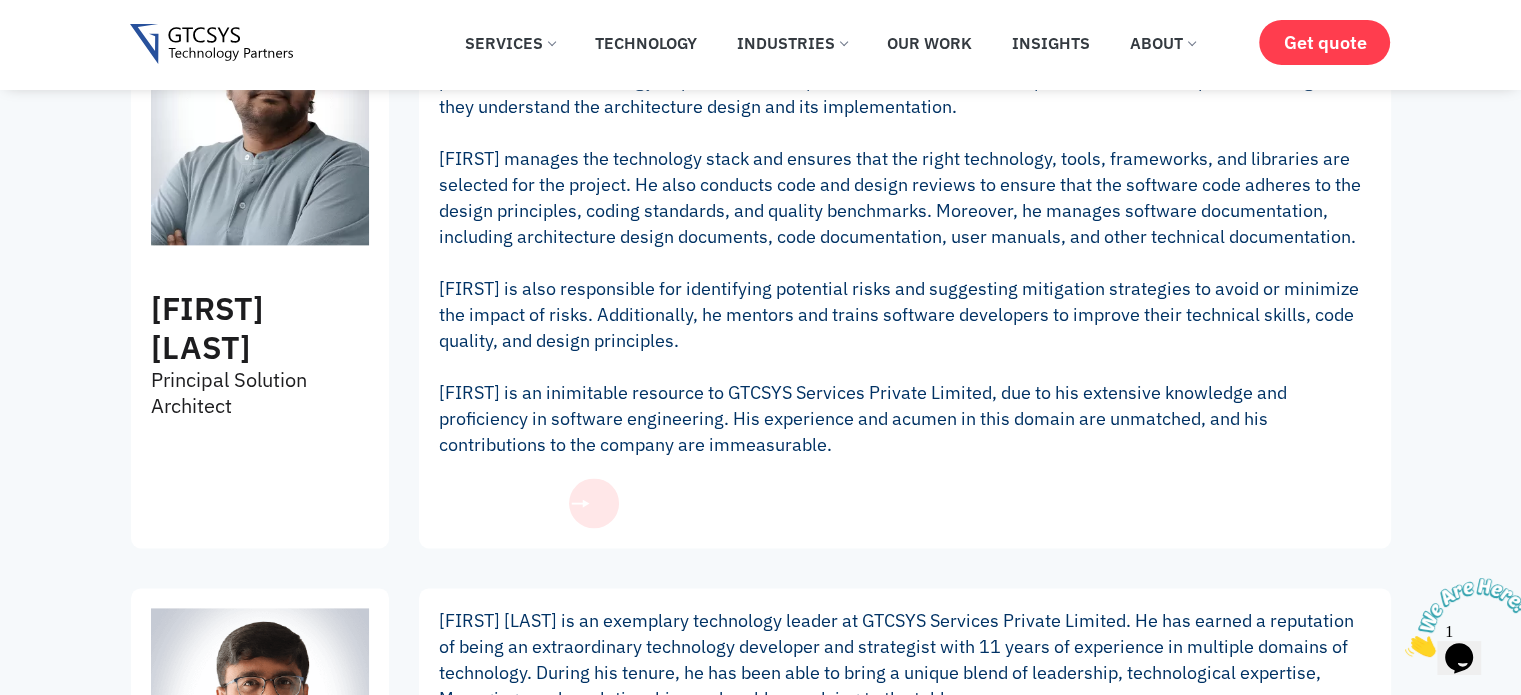 scroll, scrollTop: 2784, scrollLeft: 0, axis: vertical 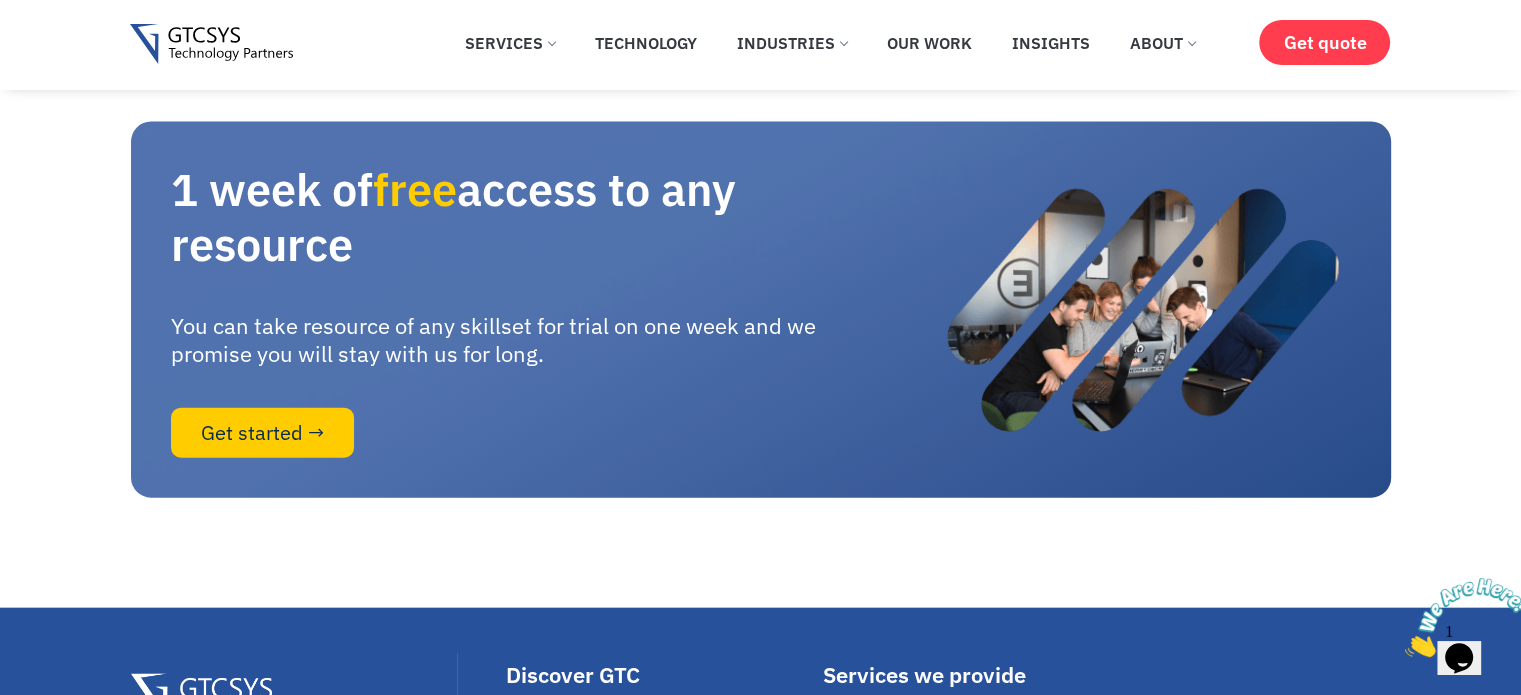 drag, startPoint x: 152, startPoint y: 198, endPoint x: 768, endPoint y: 235, distance: 617.1102 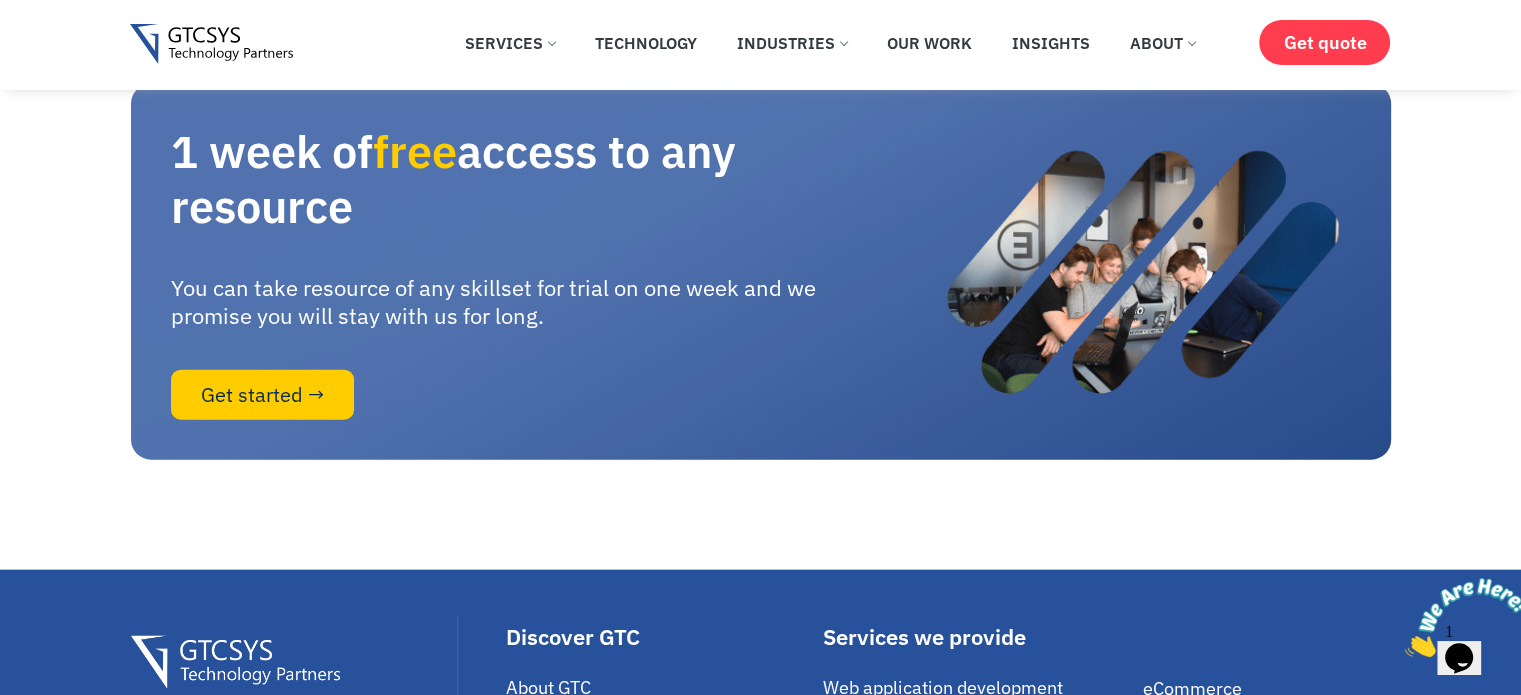 scroll, scrollTop: 4400, scrollLeft: 0, axis: vertical 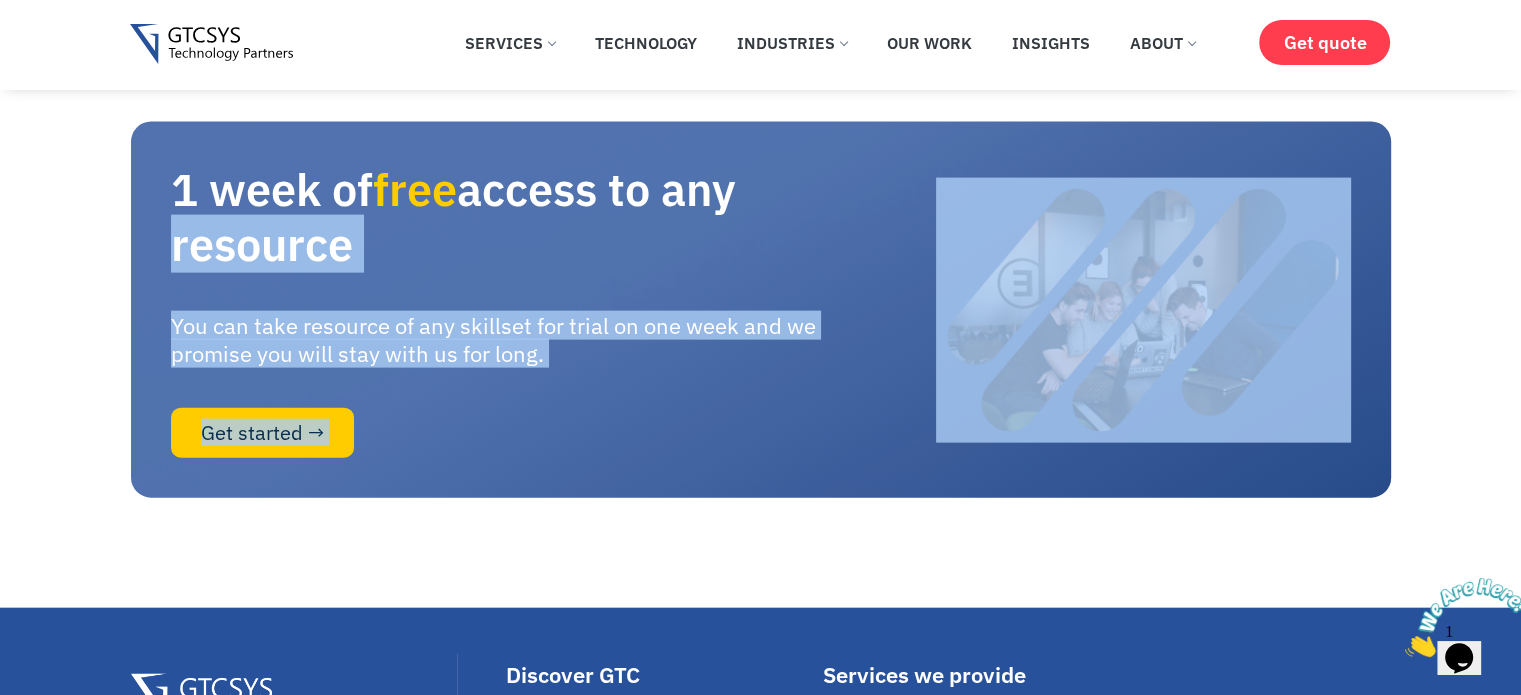 drag, startPoint x: 1058, startPoint y: 291, endPoint x: 1275, endPoint y: 347, distance: 224.10934 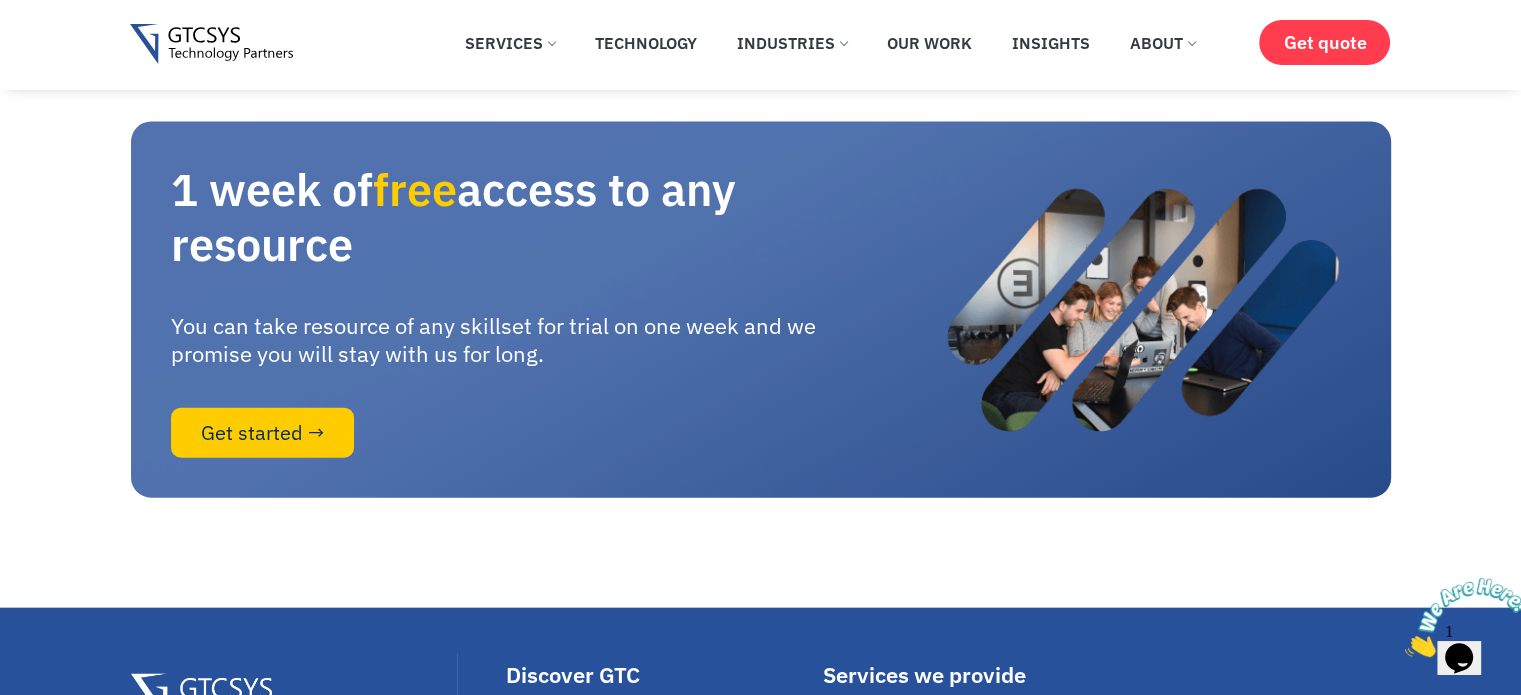 drag, startPoint x: 548, startPoint y: 355, endPoint x: 118, endPoint y: 192, distance: 459.85757 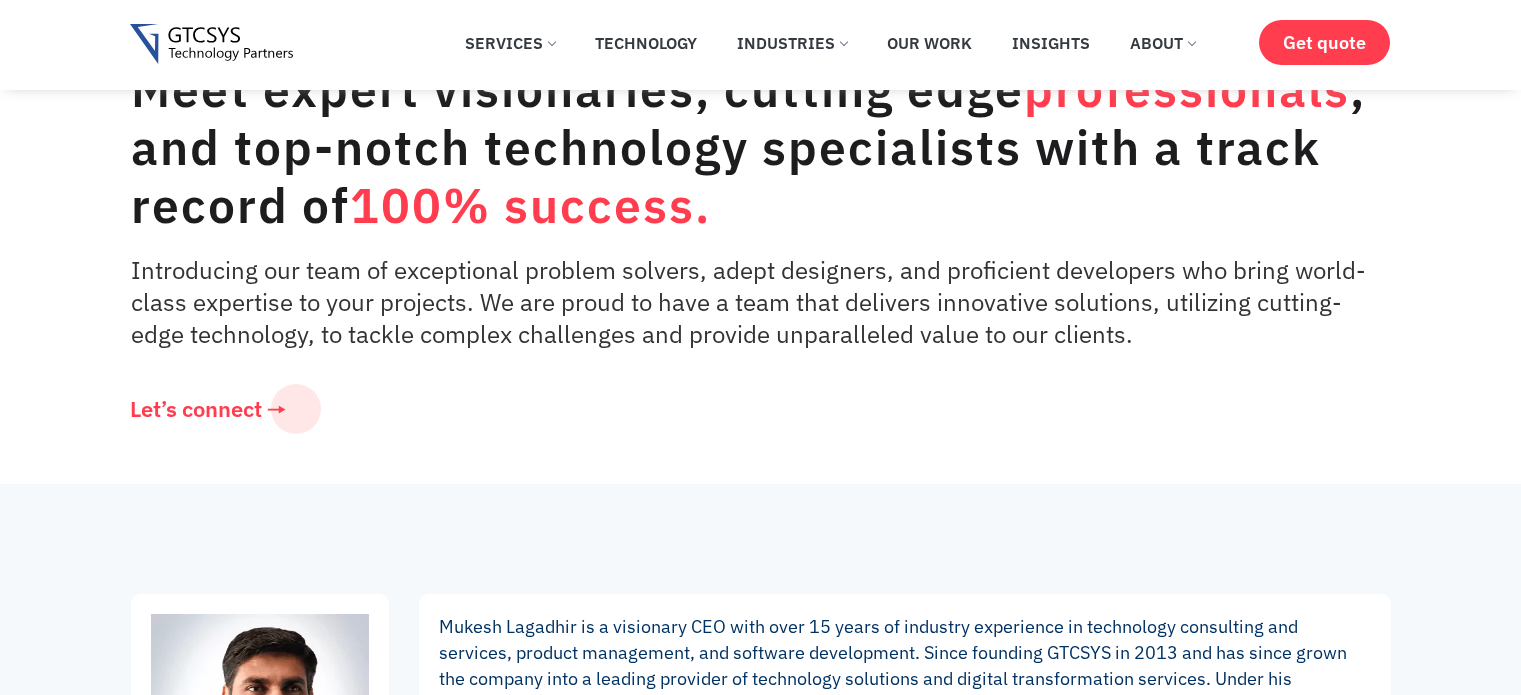 scroll, scrollTop: 2794, scrollLeft: 0, axis: vertical 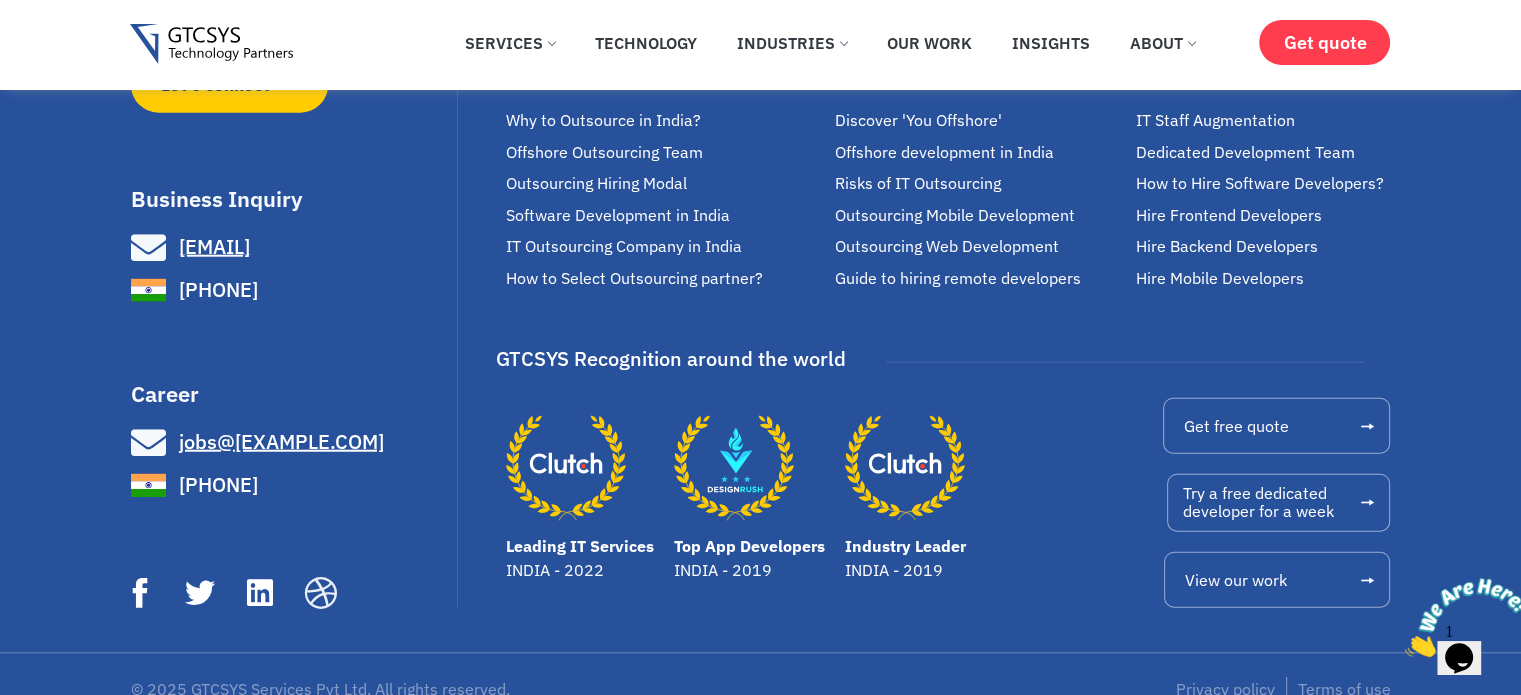click at bounding box center [319, 592] 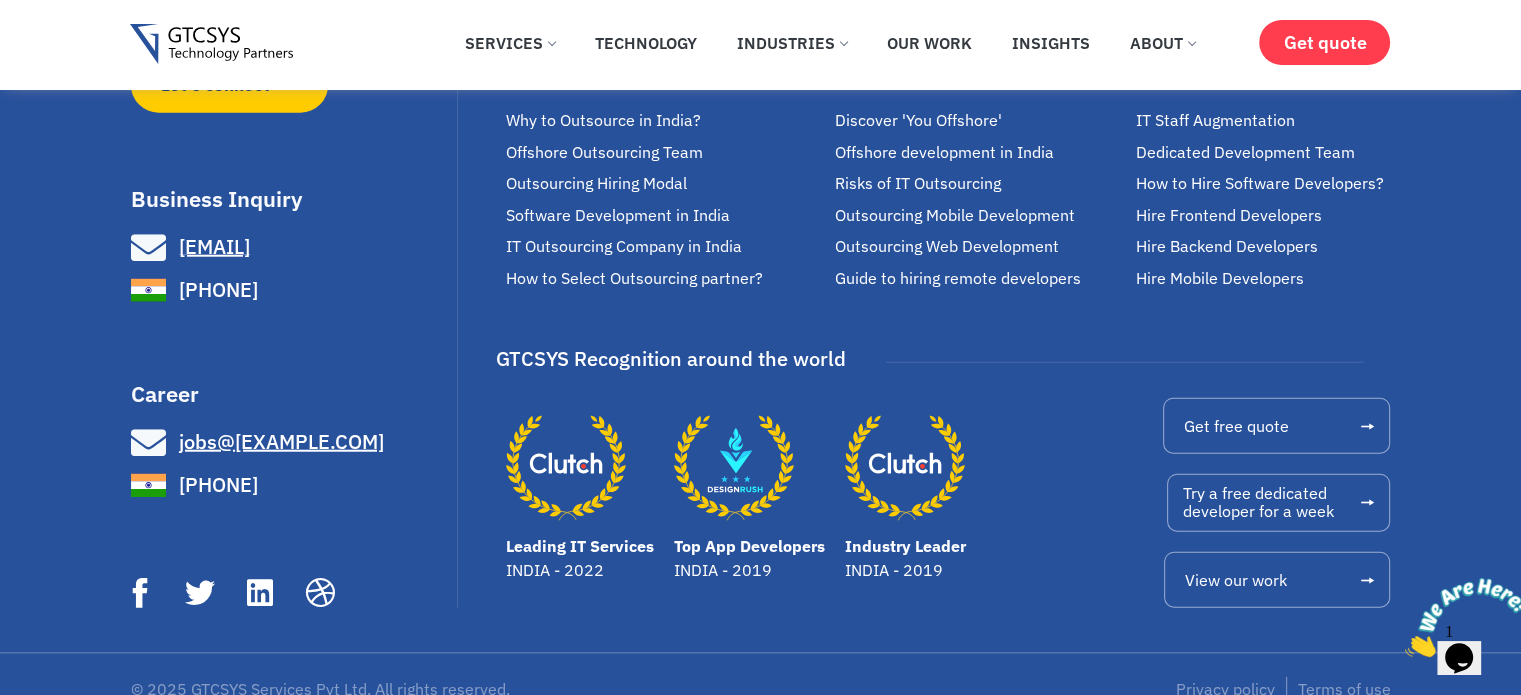 click on "We make great software applications for your customers and teams to do its best.
Let's connect
Business Inquiry
[EMAIL]
[PHONE]
[EMAIL]
[PHONE]
[PHONE]
Career" at bounding box center (761, 192) 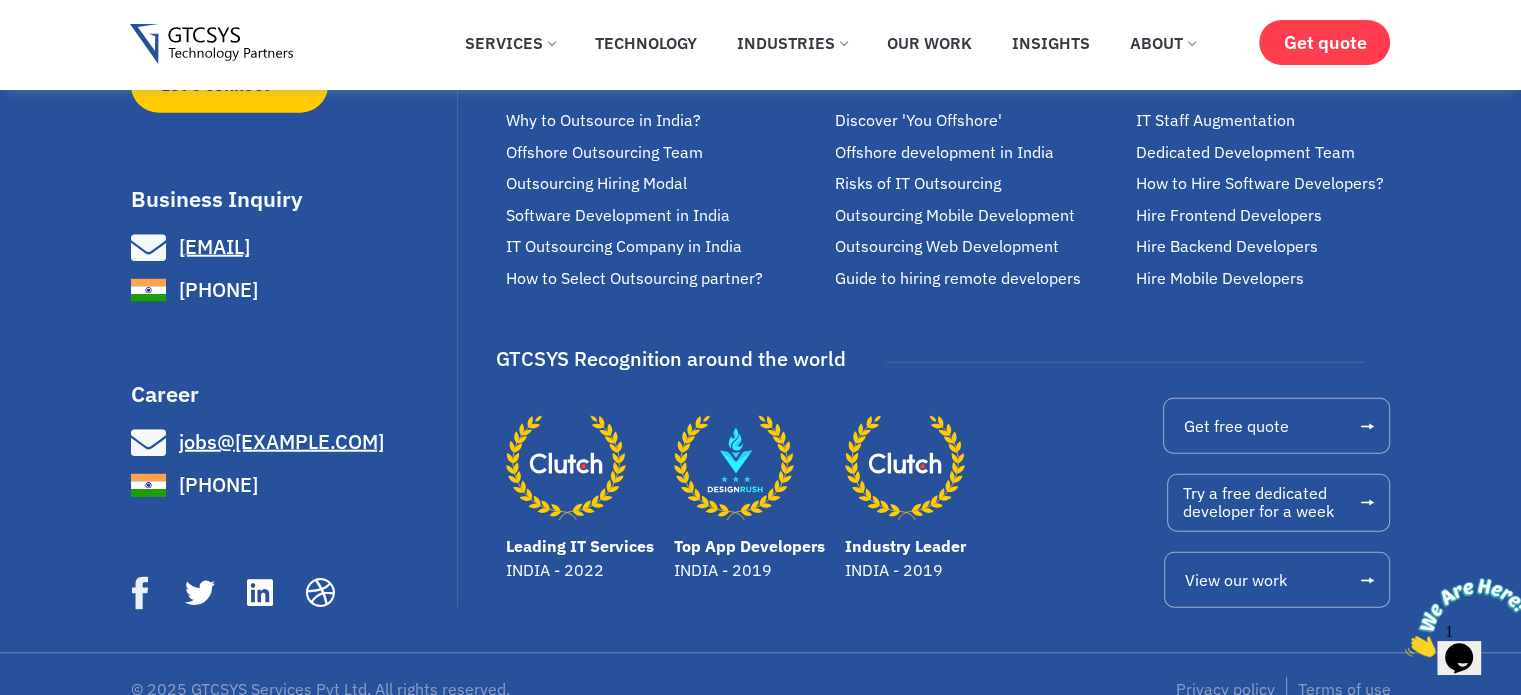 click 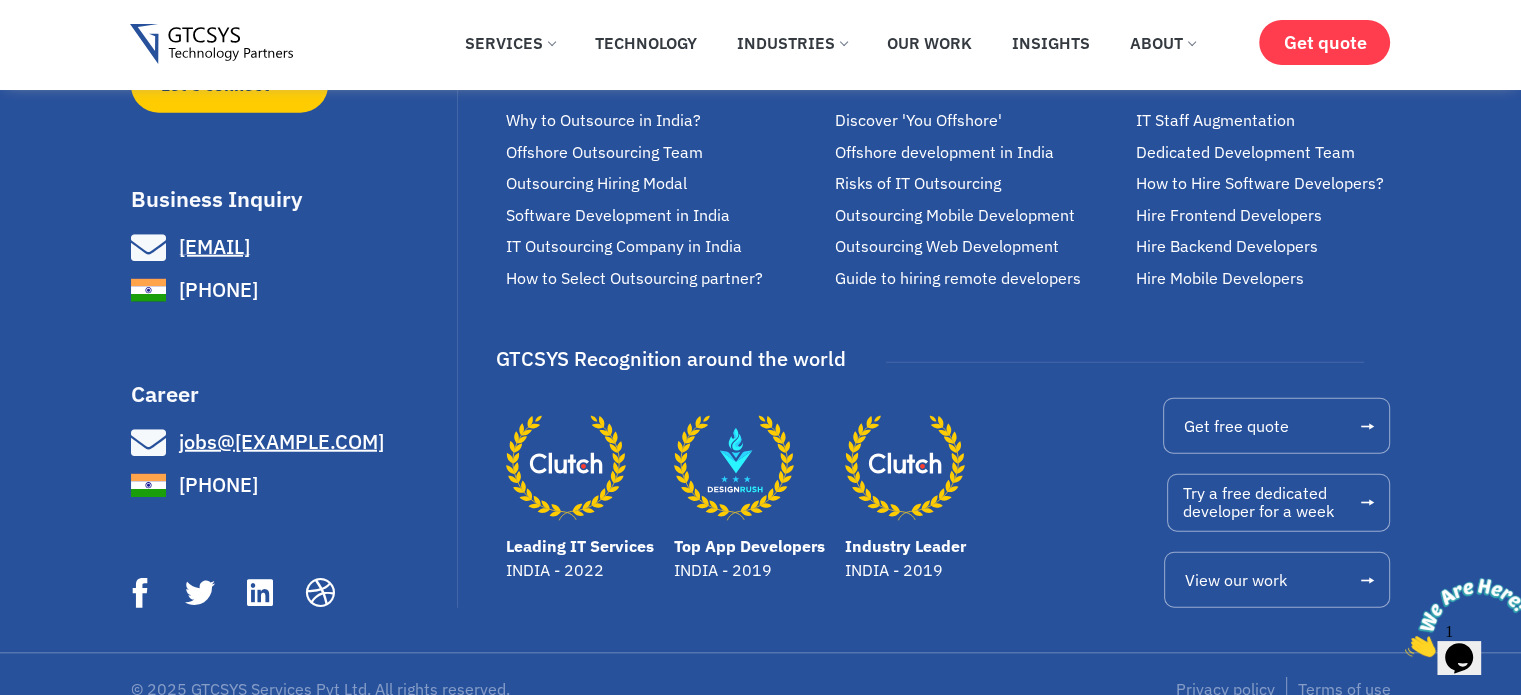 click at bounding box center (1405, 651) 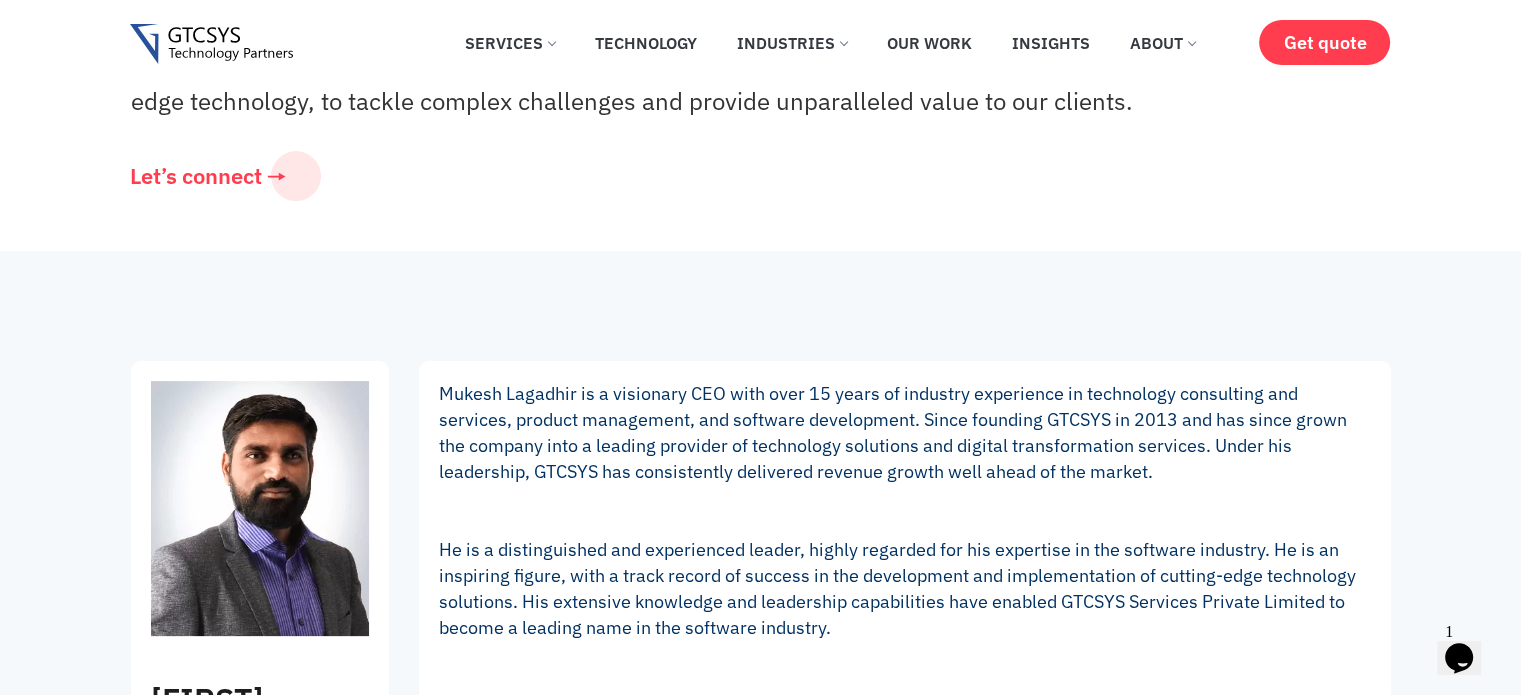 scroll, scrollTop: 0, scrollLeft: 0, axis: both 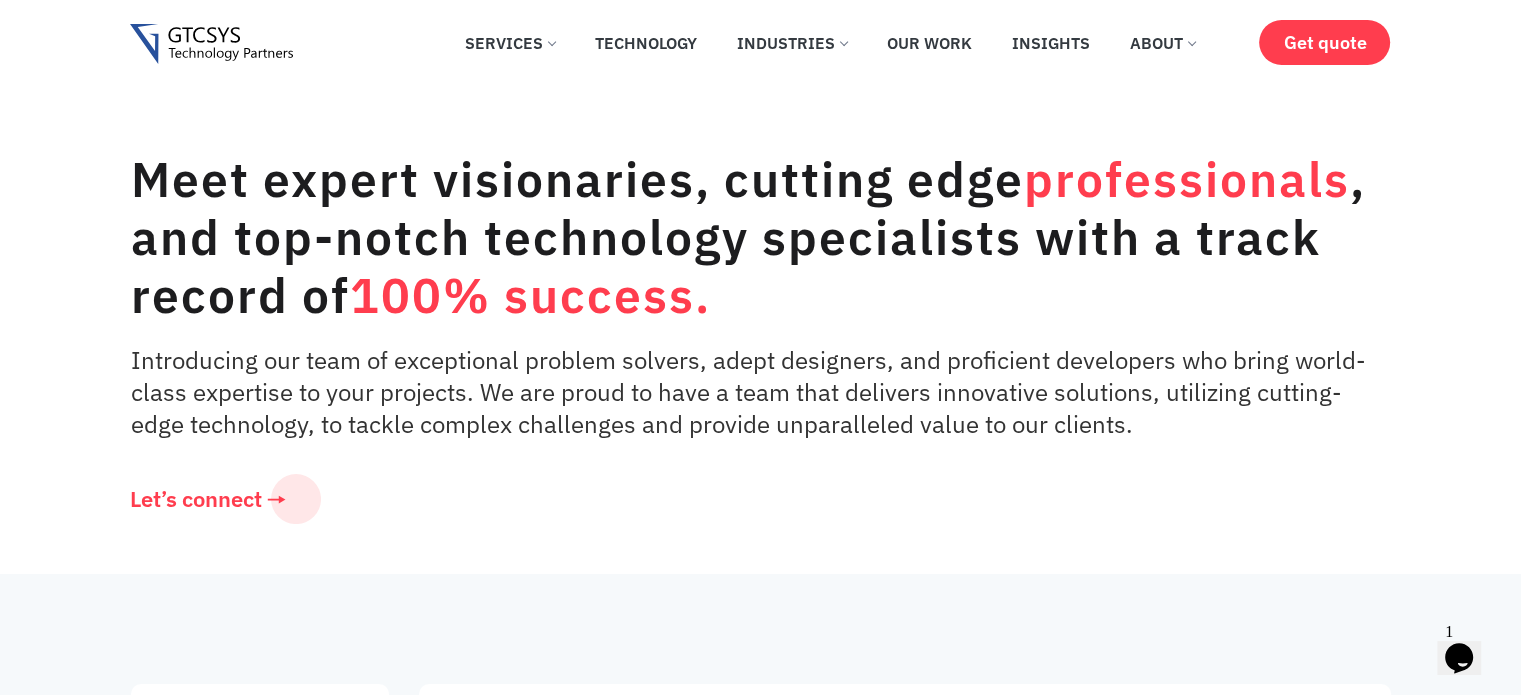 click on "✕
Services
Application Services
Web Application
Mobile Application
AI (Artificial  Intelligence)
Wearables
Internet of Things(IoT)
Big Data
Content Management System
eCommerce
UI/UX Designing
SEO & Digital Marketing
Technology Consulting Service
Technology Architecture
Agile and DevOps
Opensource Development
Microsoft" at bounding box center [760, 44] 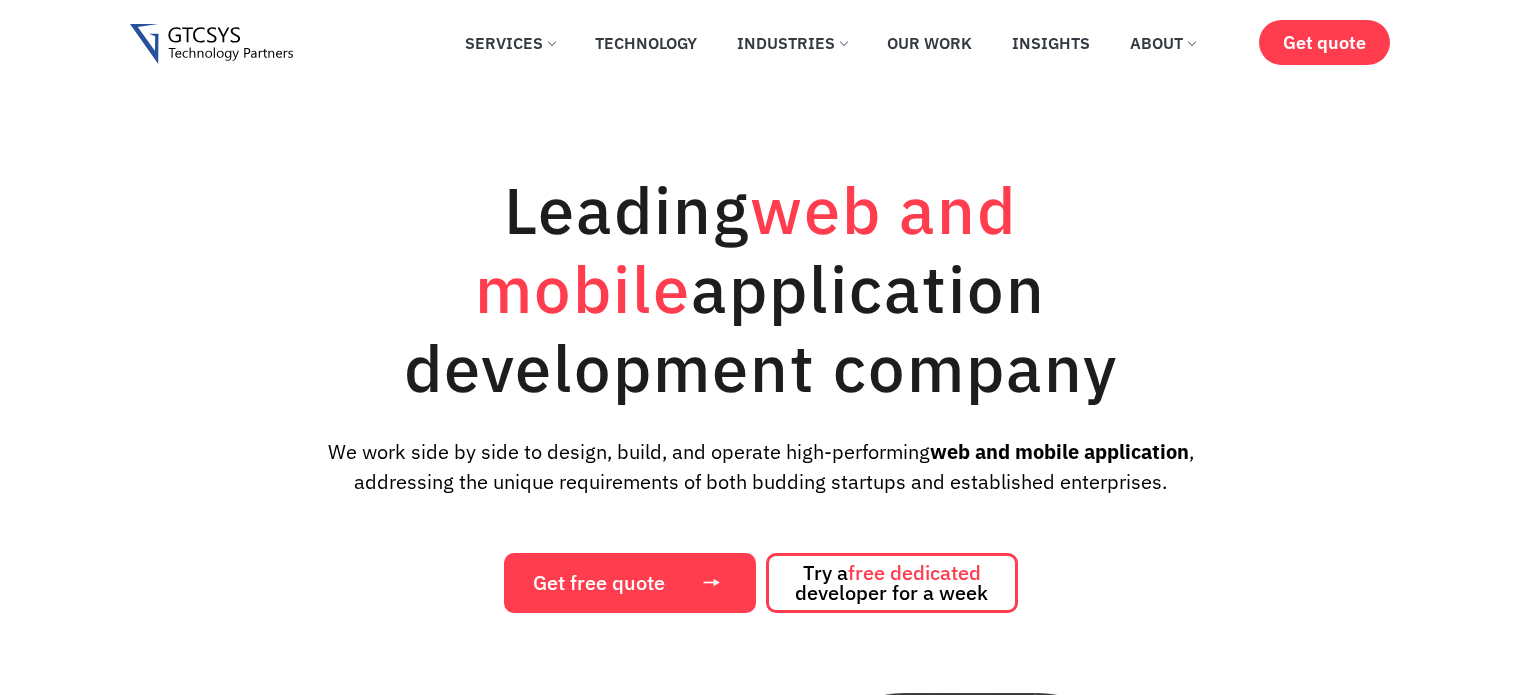 scroll, scrollTop: 0, scrollLeft: 0, axis: both 